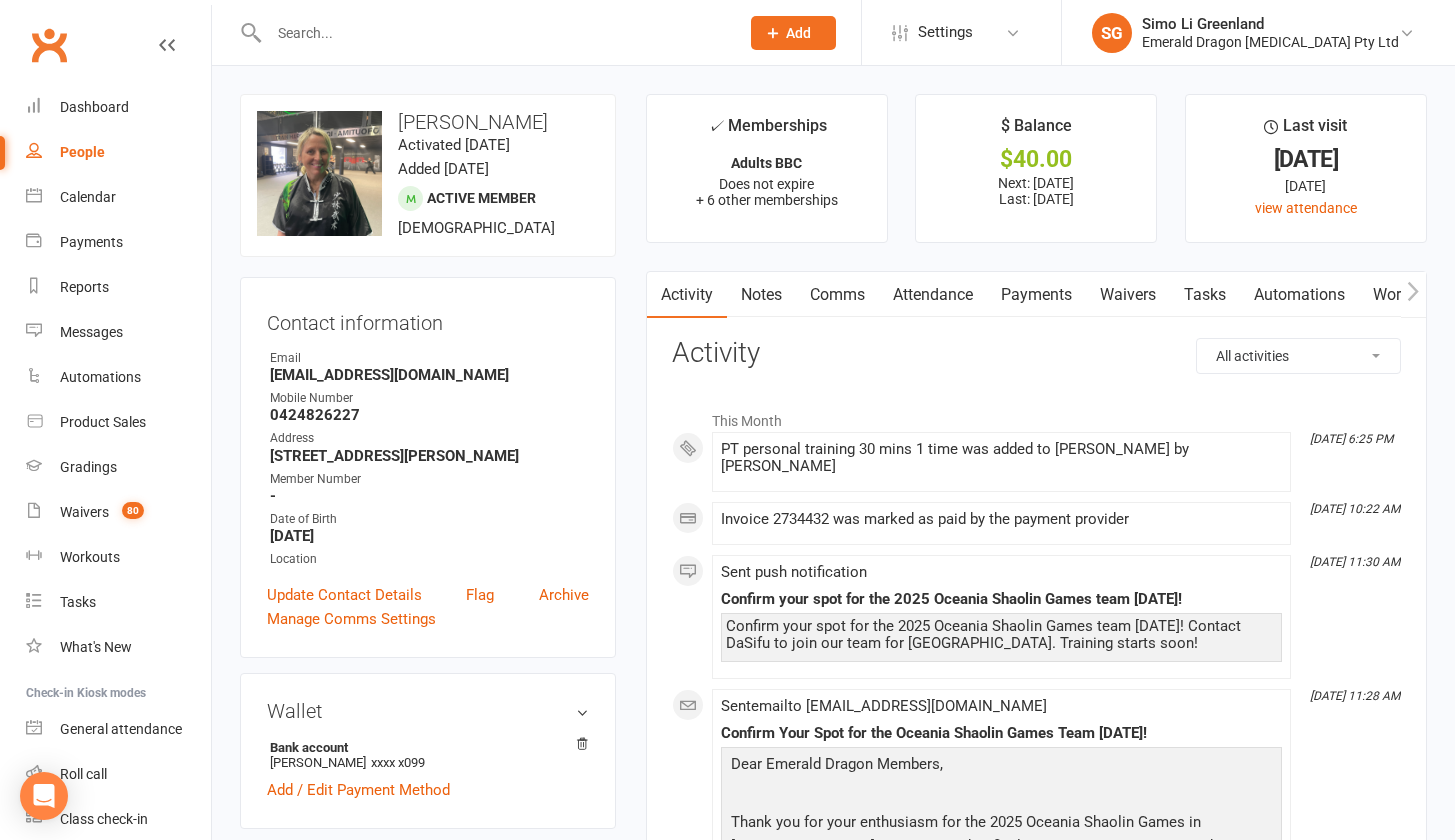 scroll, scrollTop: 548, scrollLeft: 0, axis: vertical 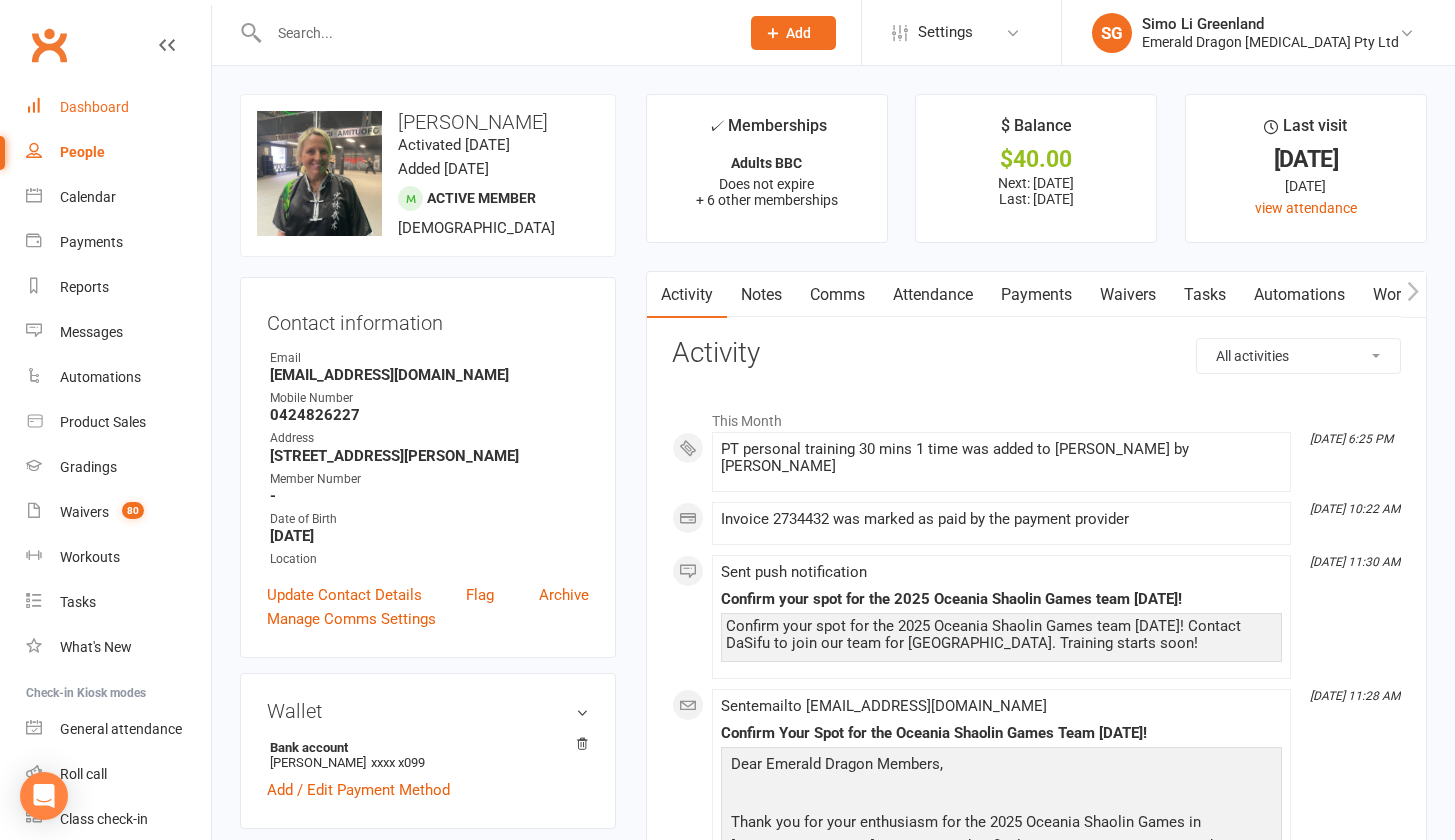 click on "Dashboard" at bounding box center [94, 107] 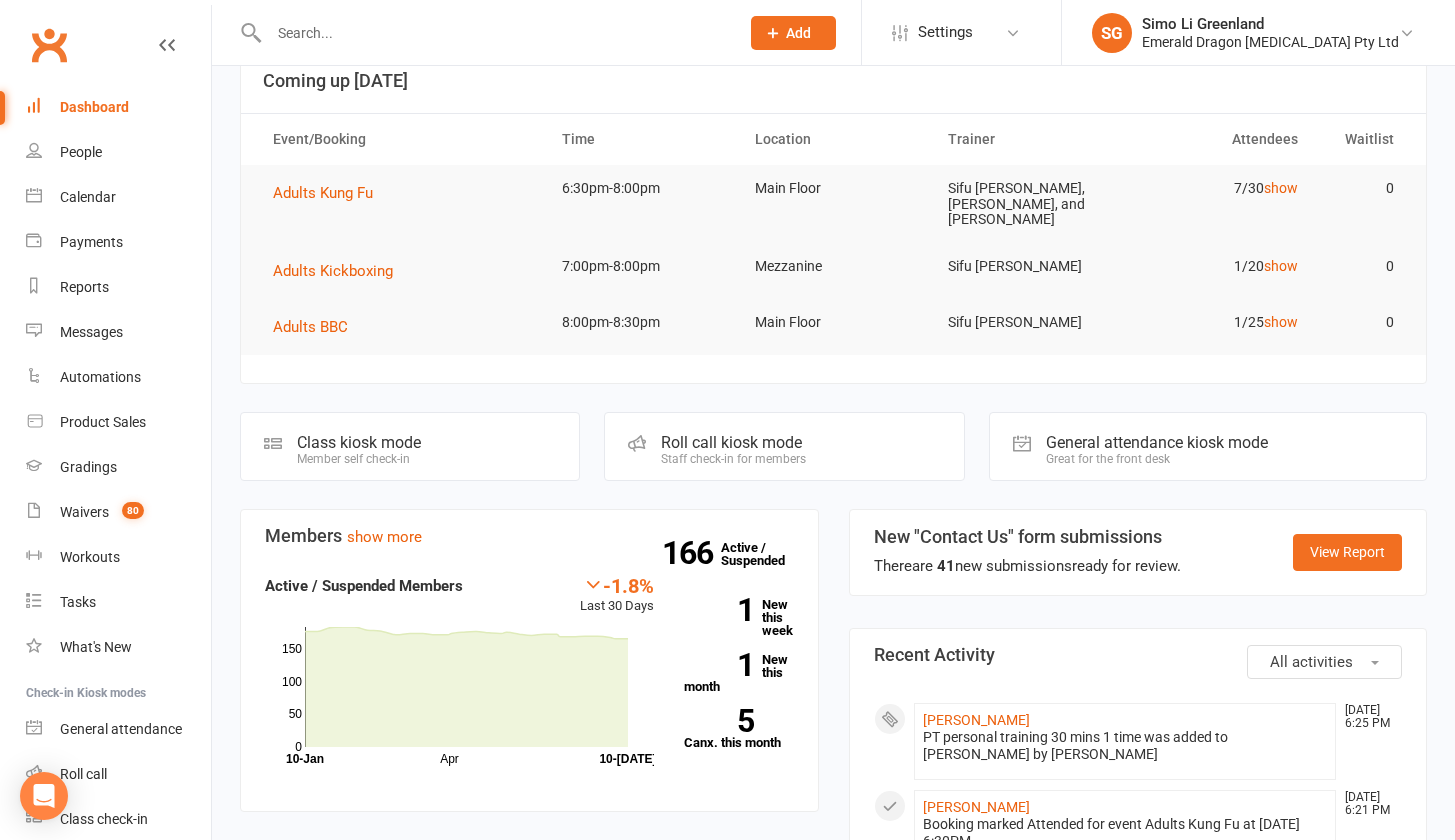 scroll, scrollTop: 0, scrollLeft: 0, axis: both 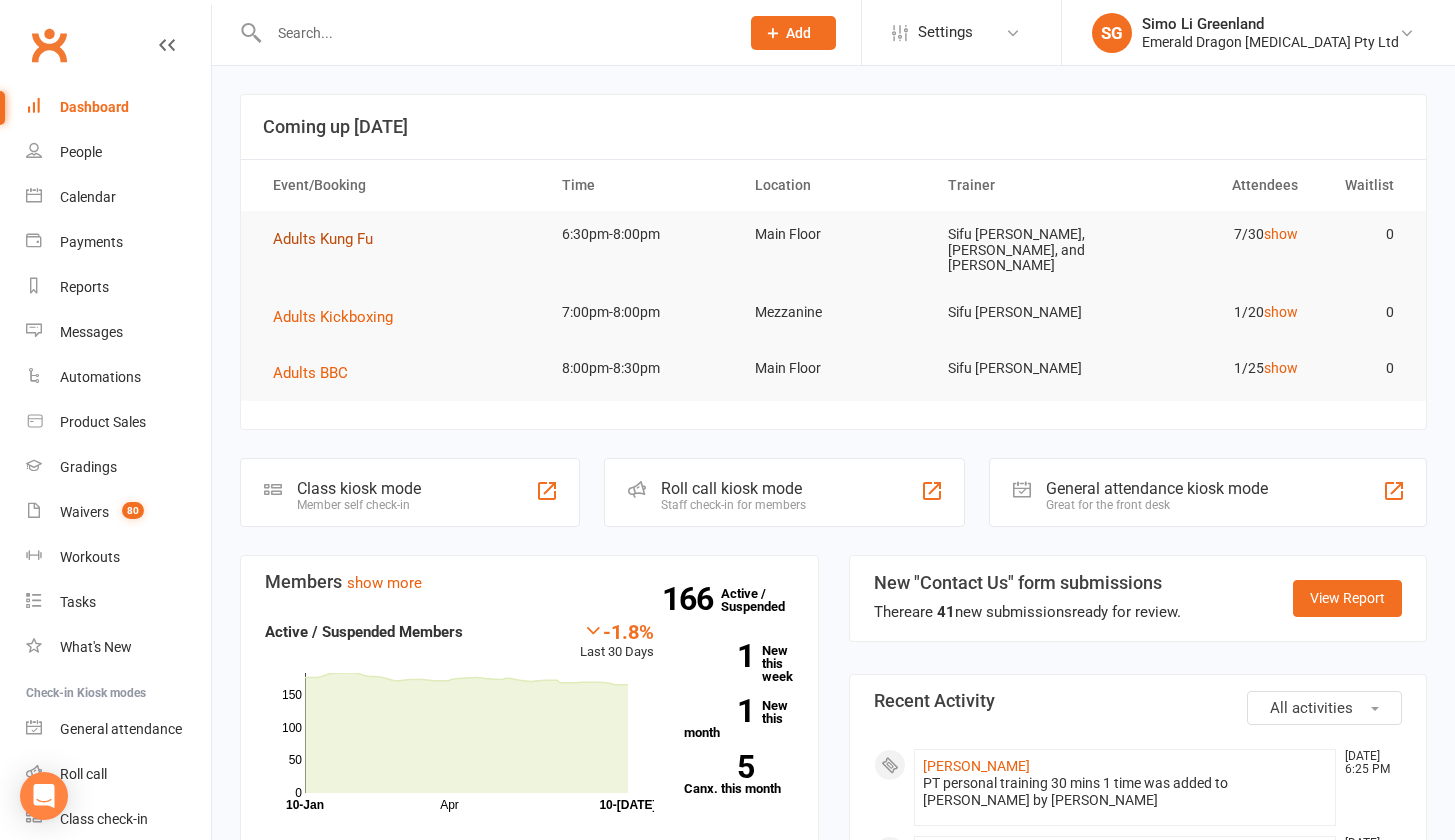 click on "Adults Kung Fu" at bounding box center [323, 239] 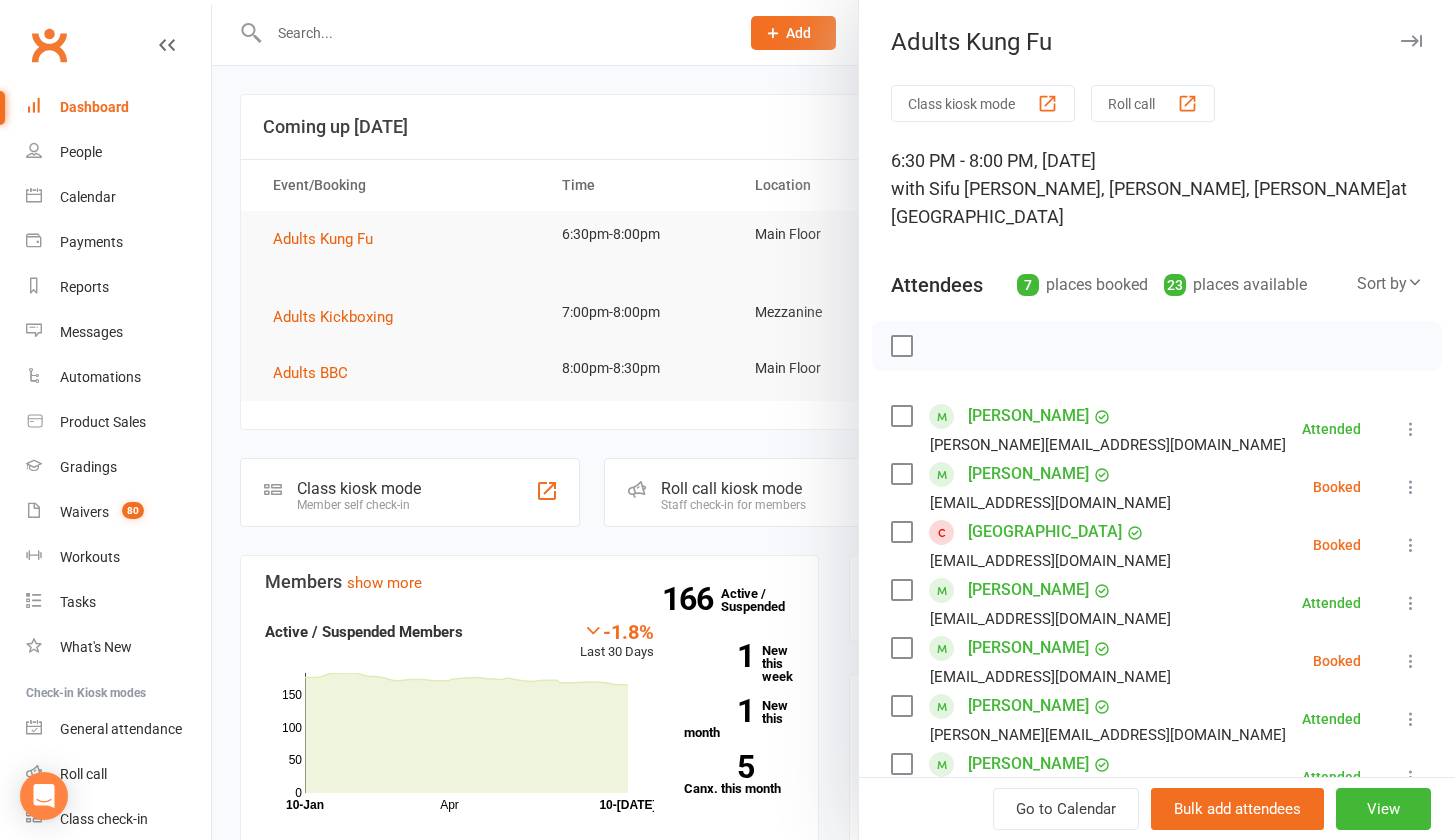 click on "Class kiosk mode" at bounding box center [983, 103] 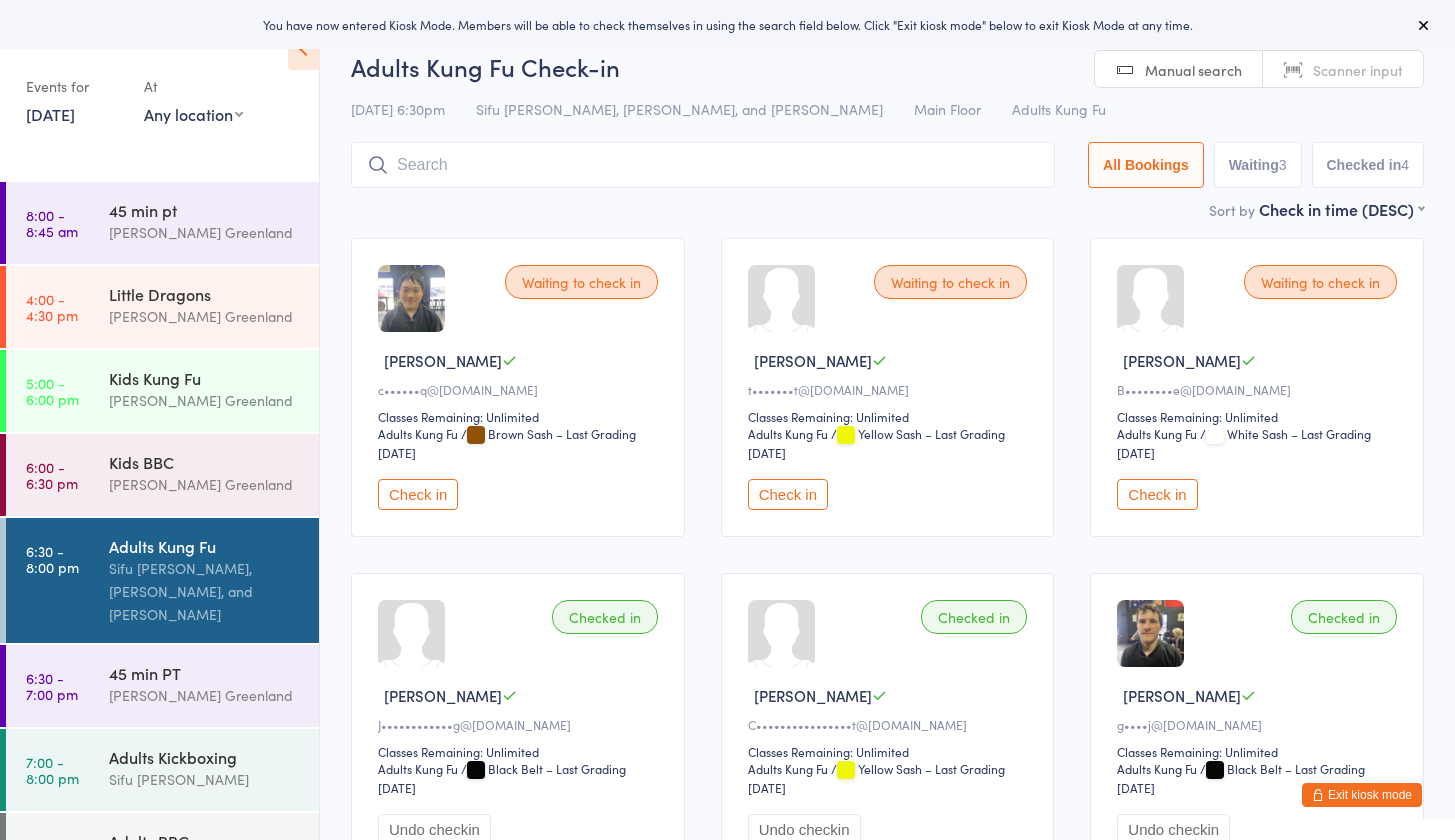 scroll, scrollTop: 0, scrollLeft: 0, axis: both 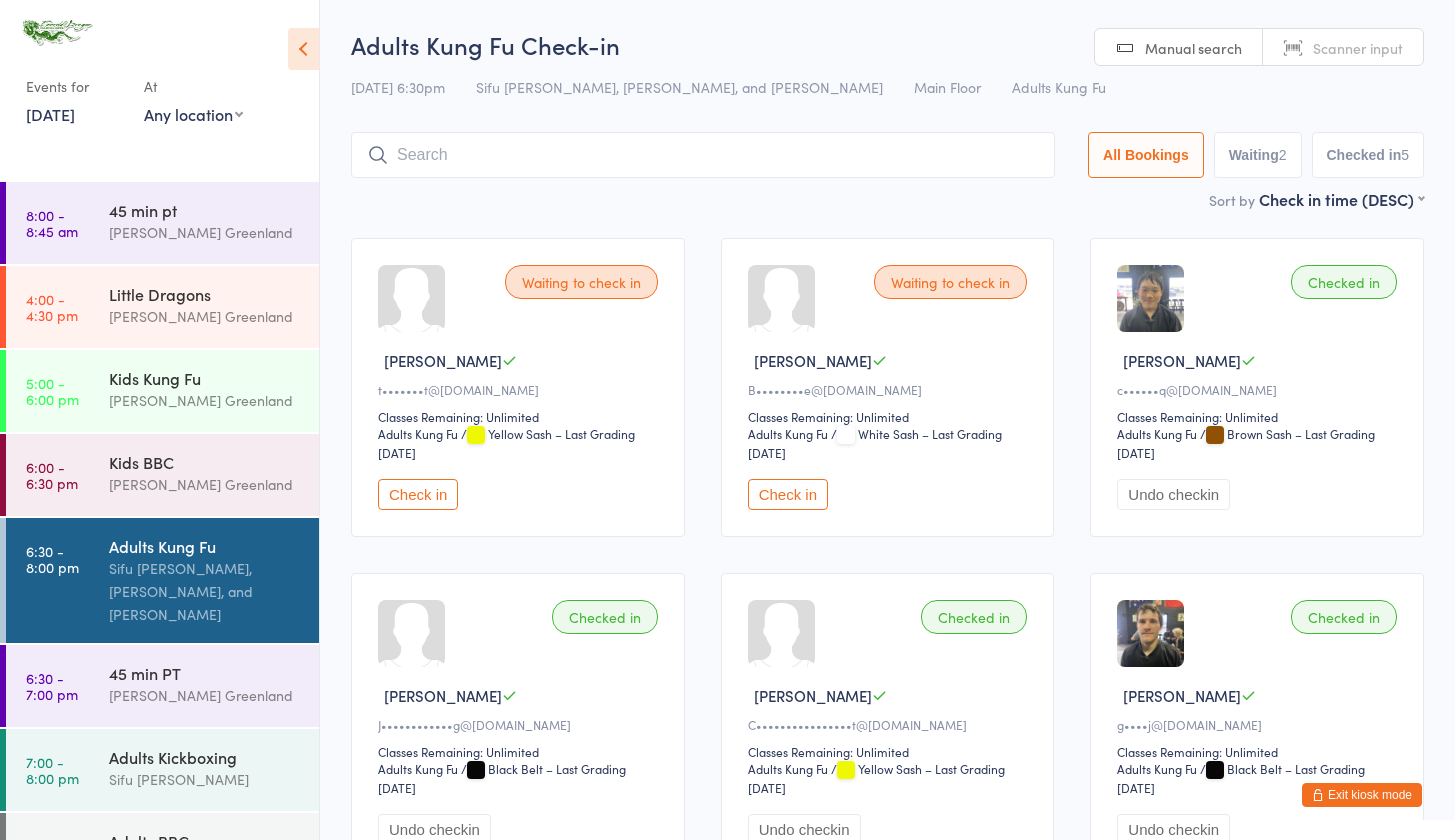 click at bounding box center [703, 155] 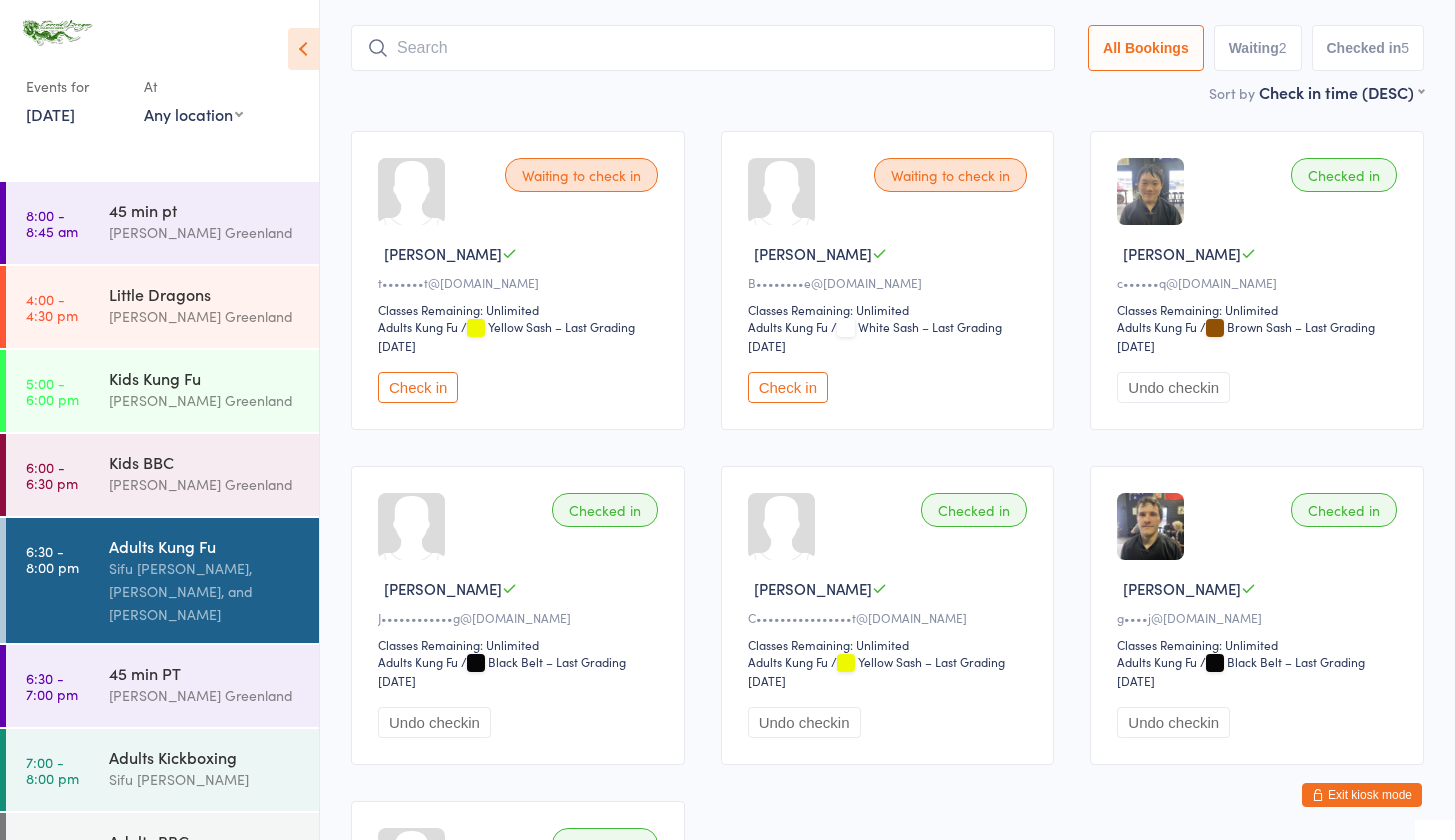scroll, scrollTop: 132, scrollLeft: 0, axis: vertical 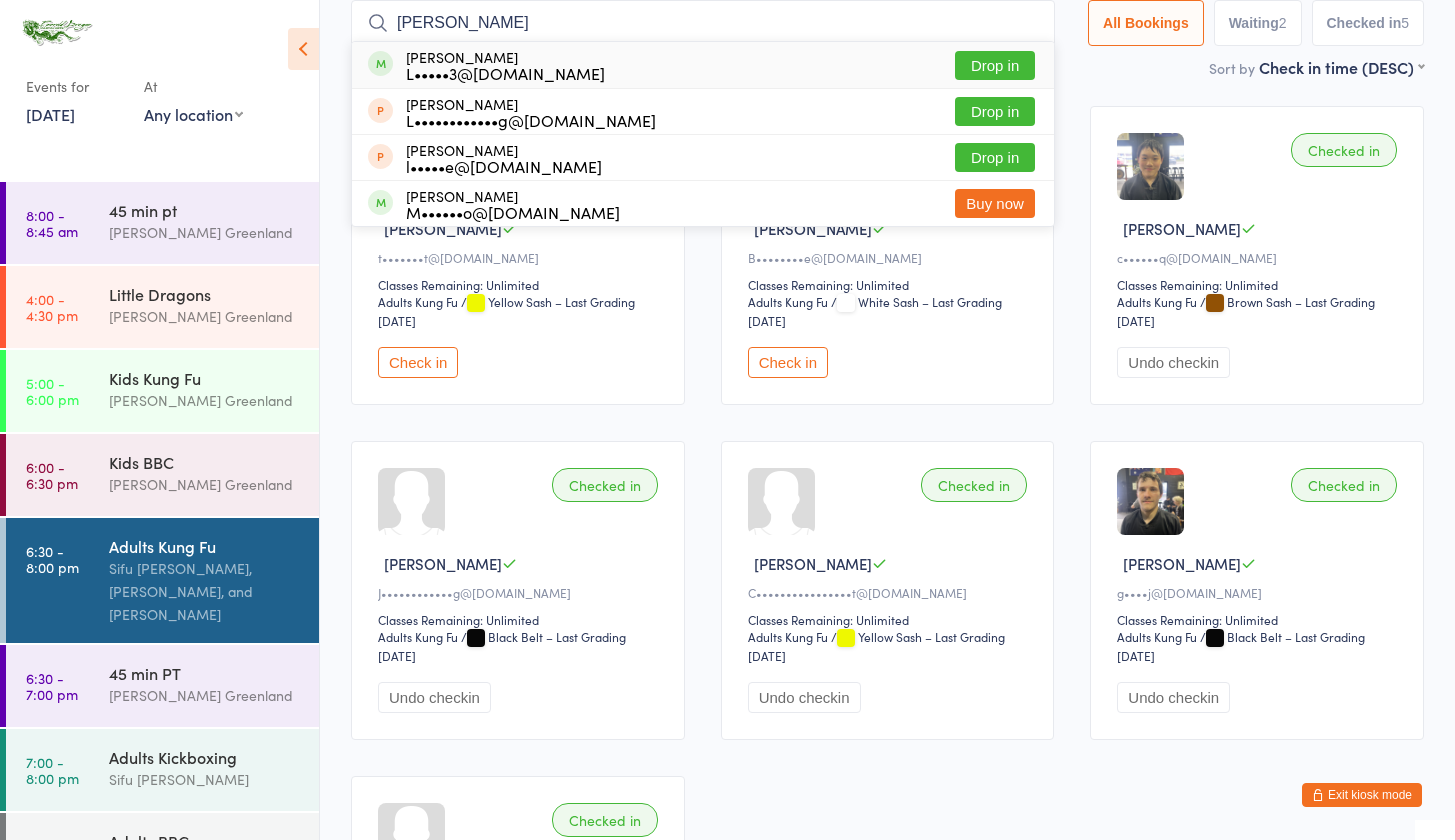 type on "Lisa" 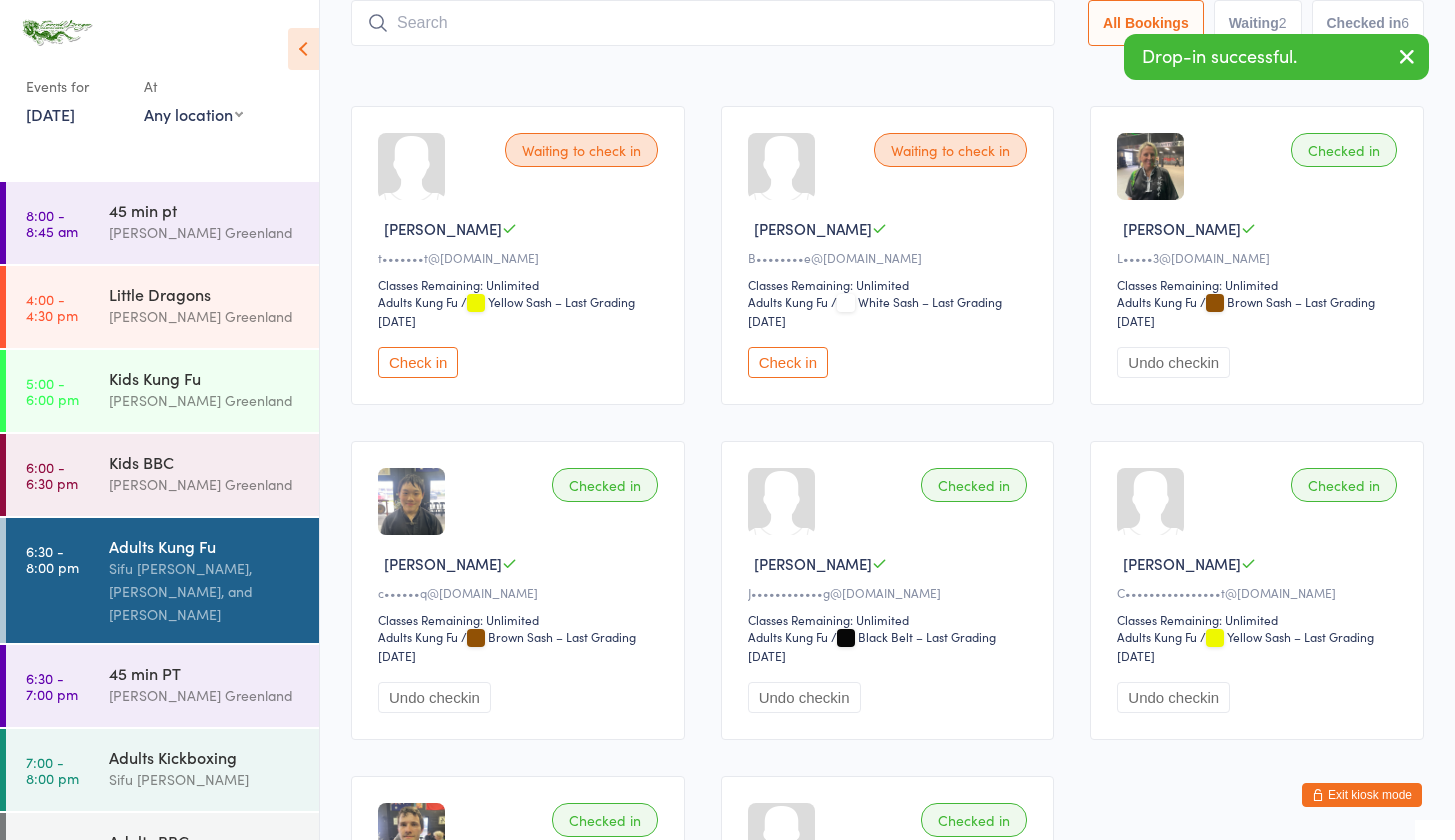 click at bounding box center (703, 23) 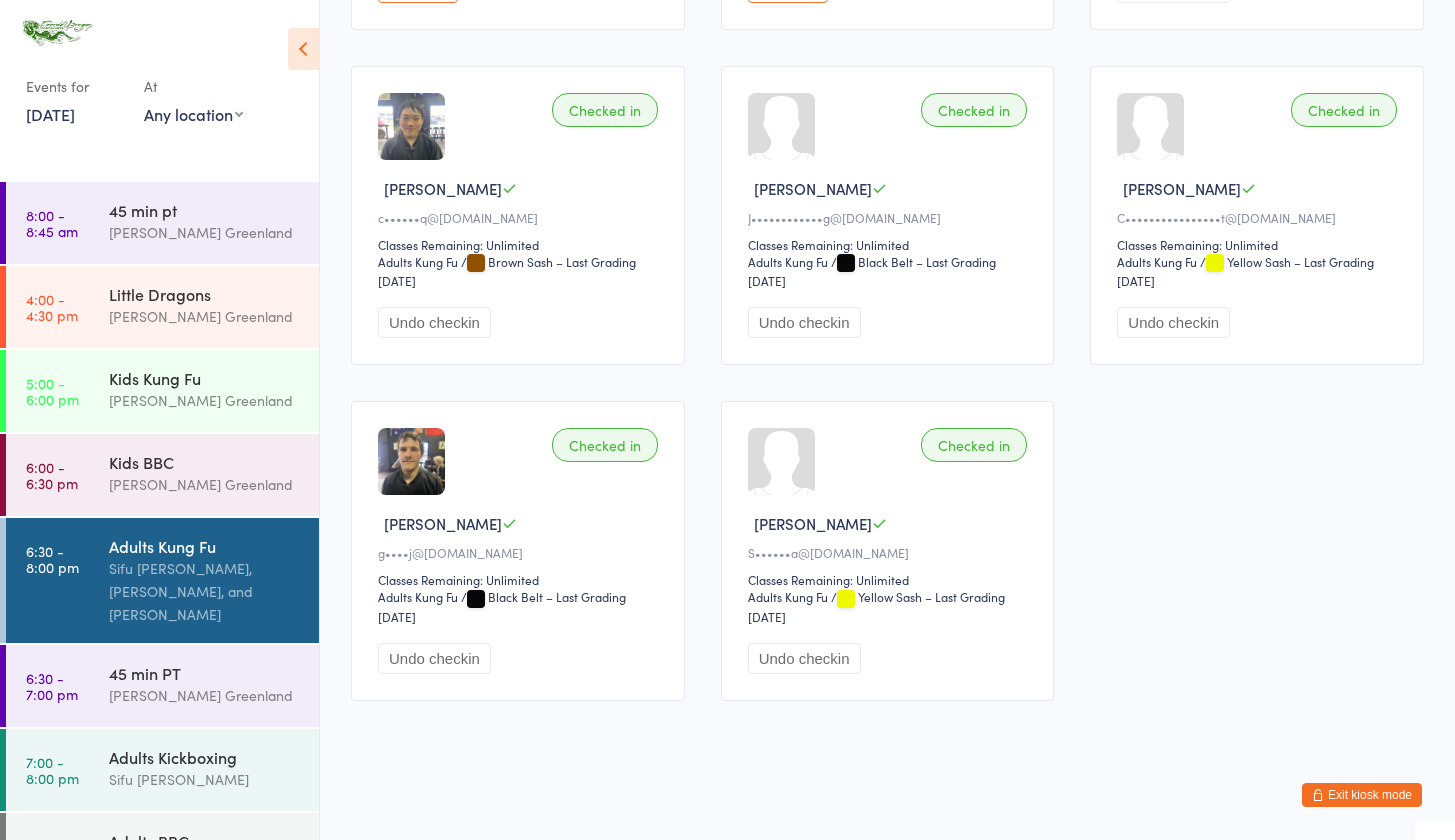 scroll, scrollTop: 0, scrollLeft: 0, axis: both 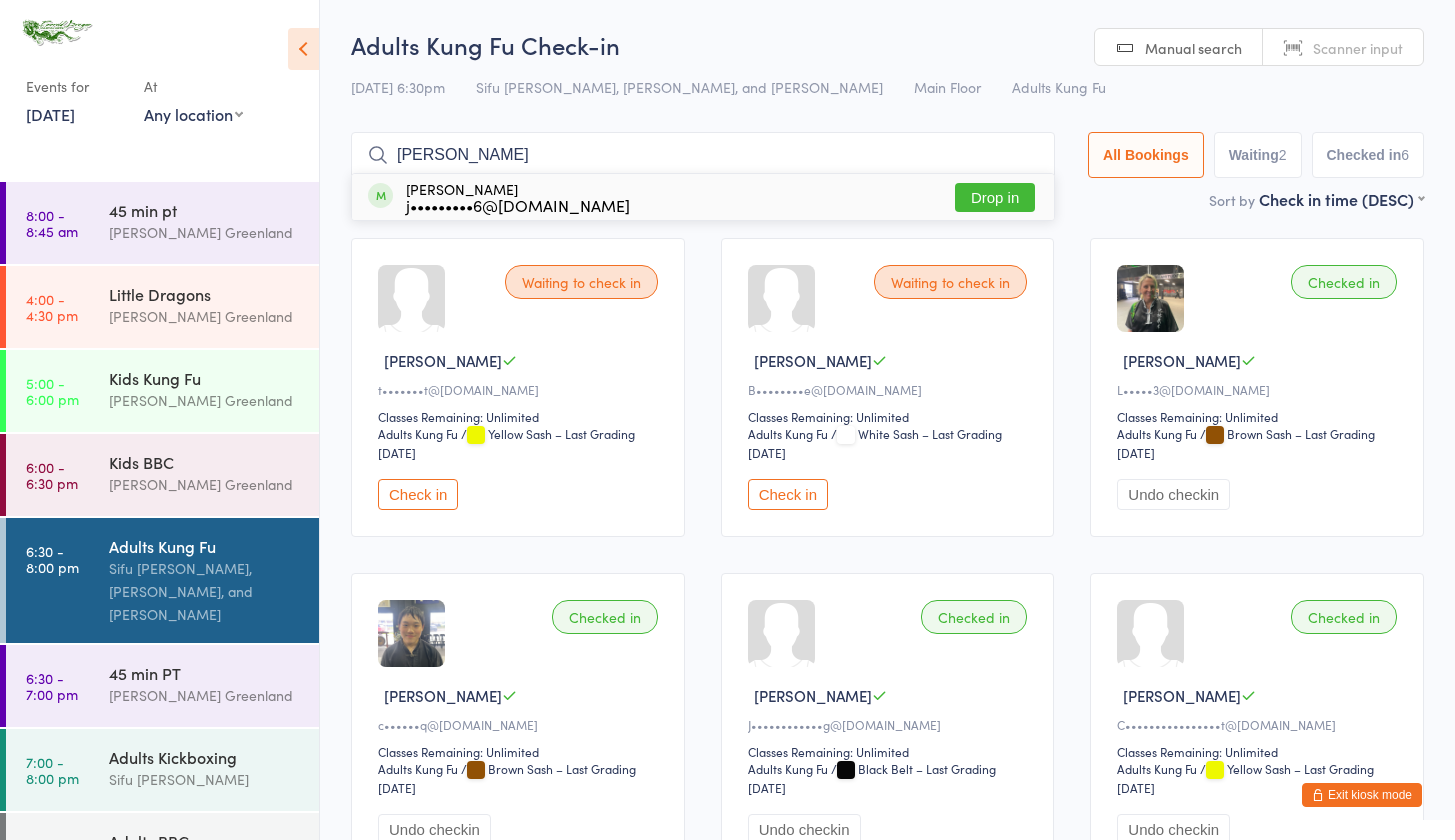 type on "Jim" 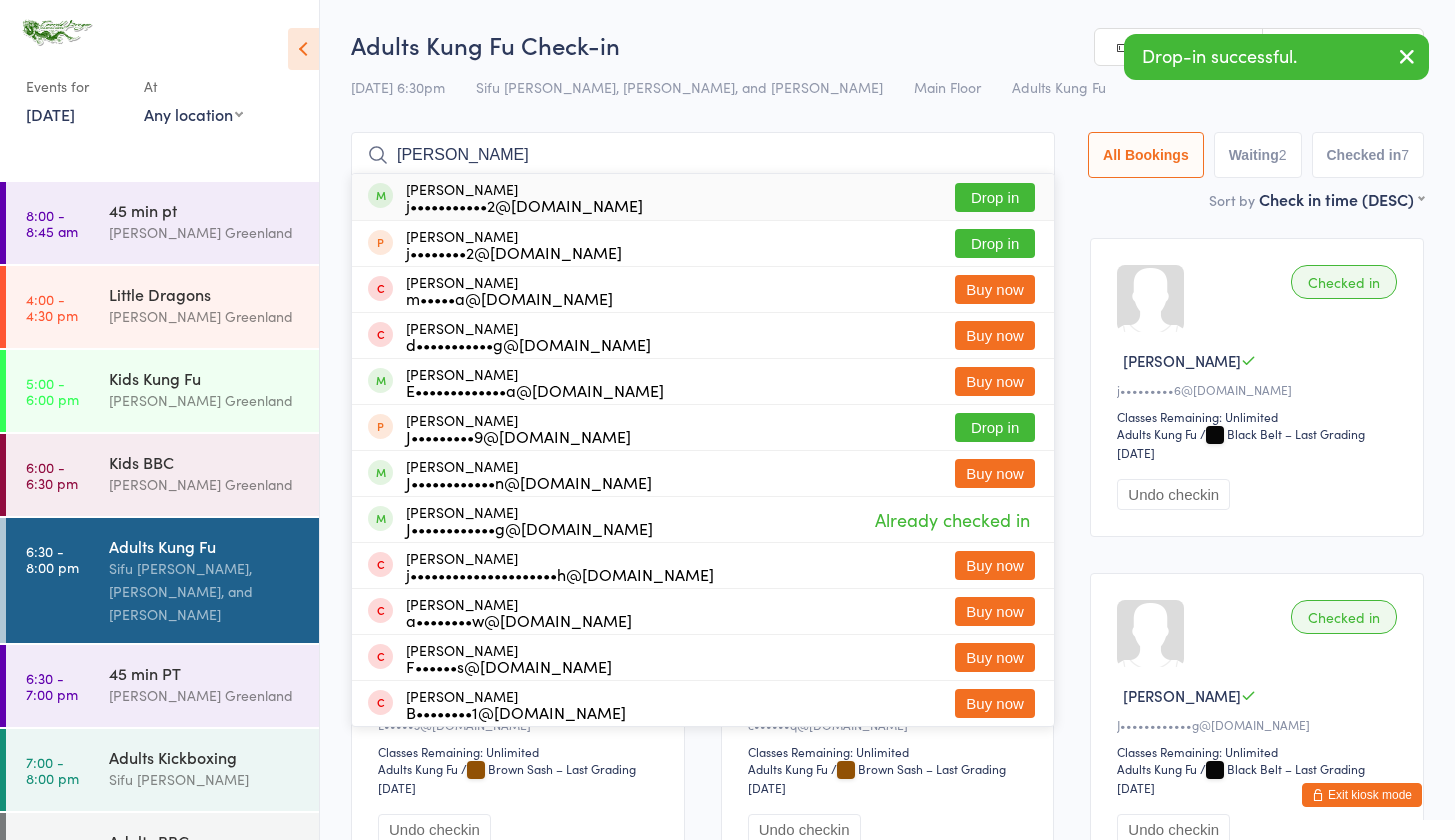 type on "josh" 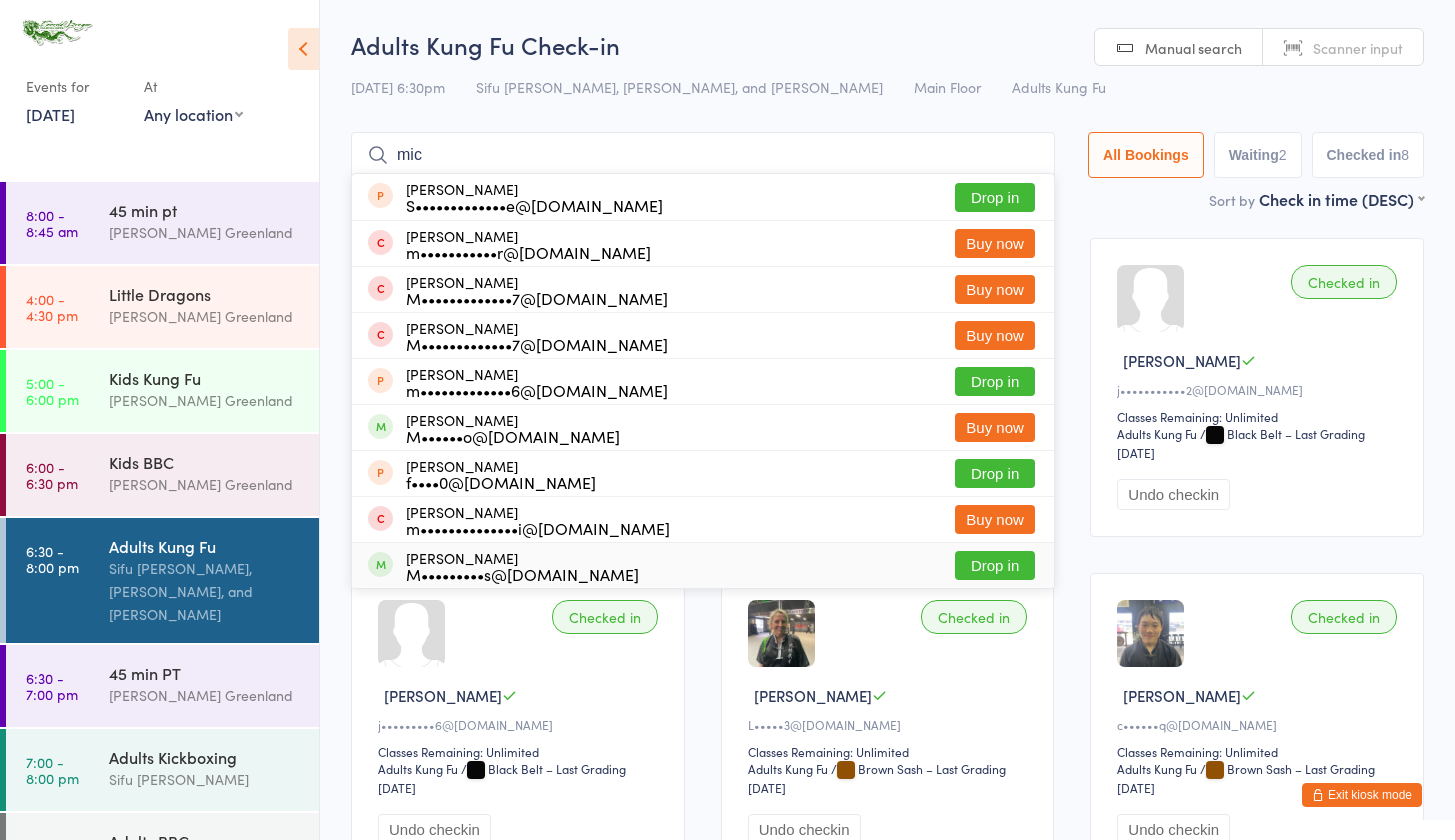type on "mic" 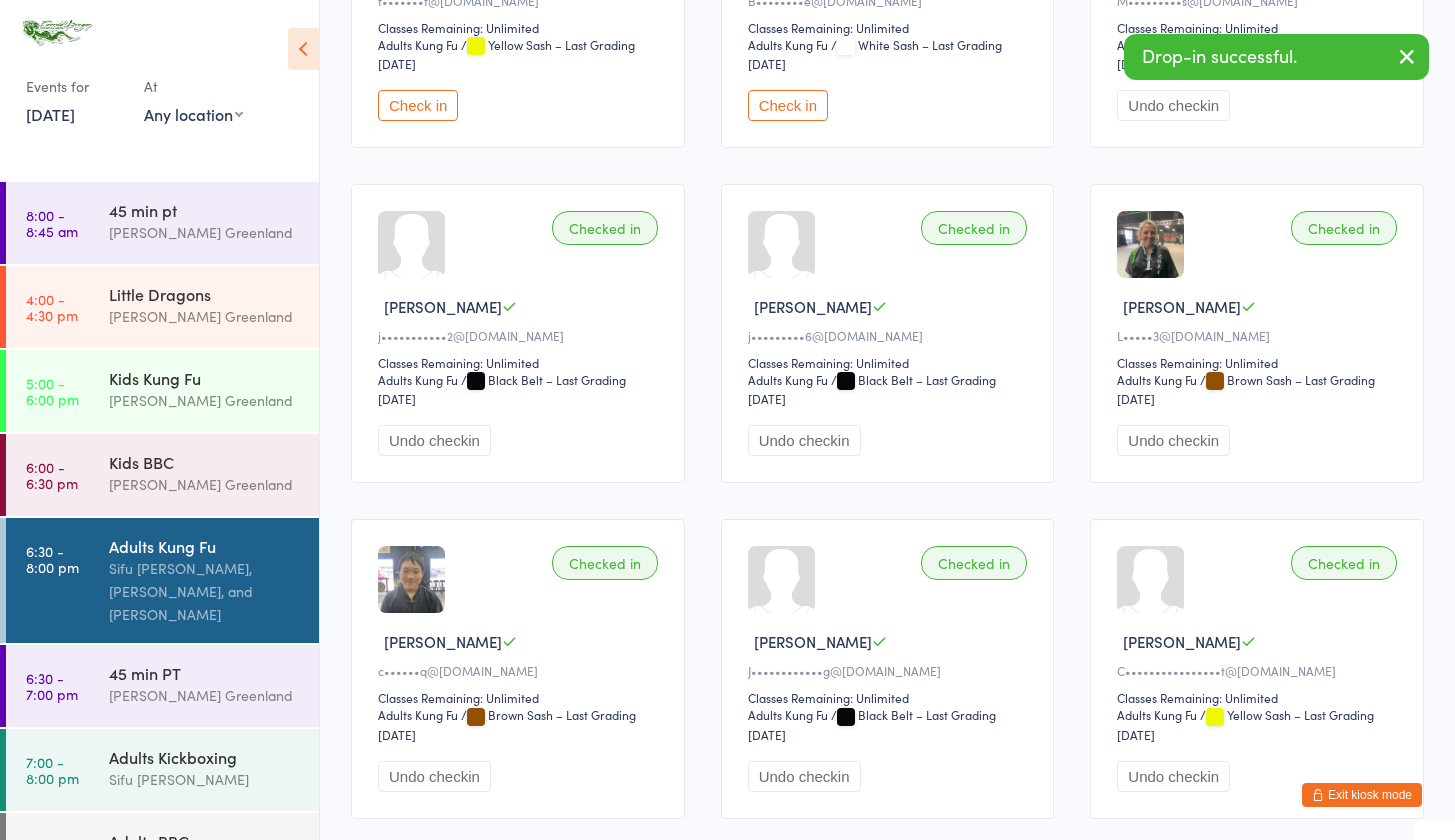 scroll, scrollTop: 619, scrollLeft: 0, axis: vertical 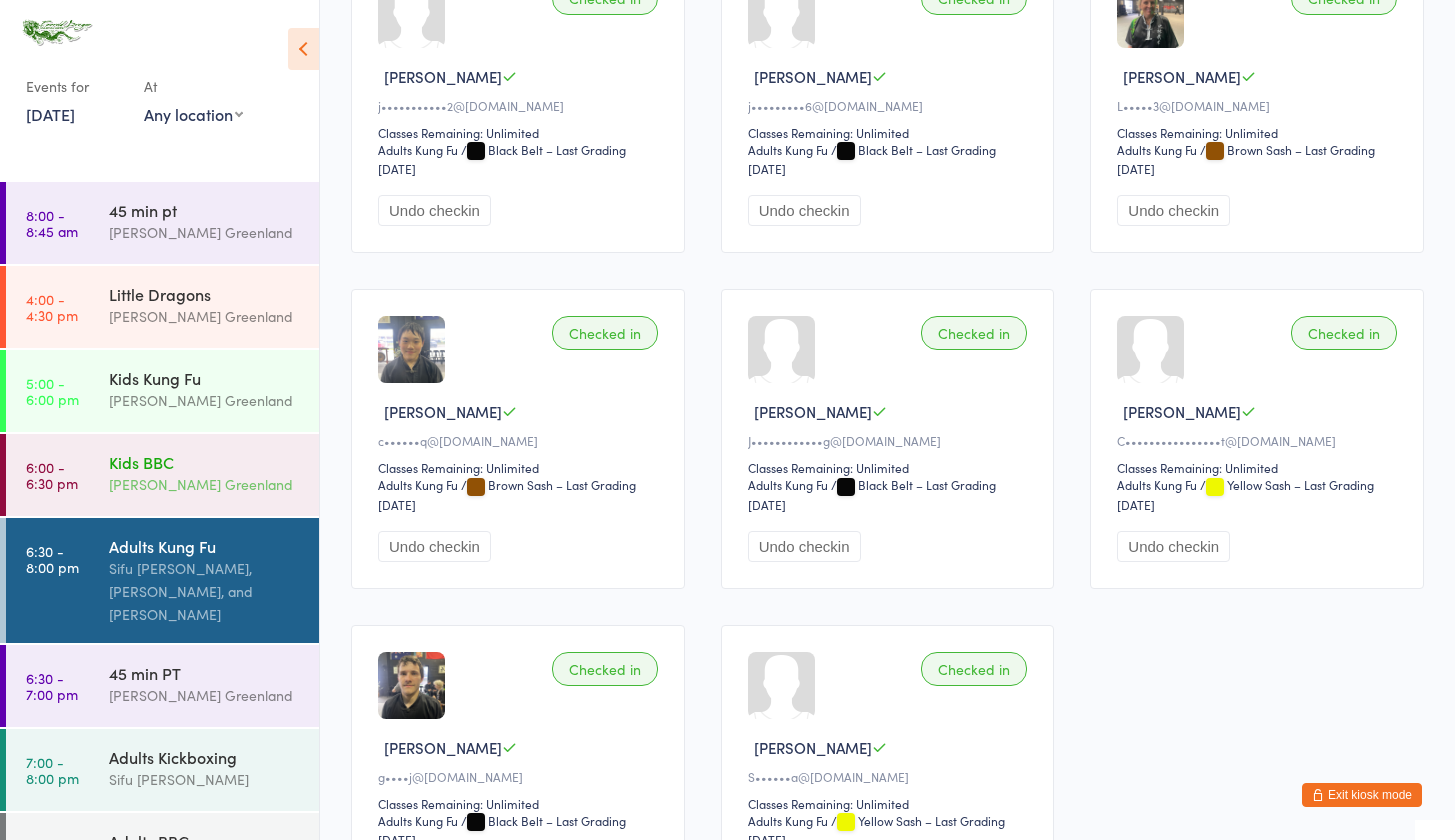 click on "Kids BBC Sifu Riley Greenland" at bounding box center (214, 473) 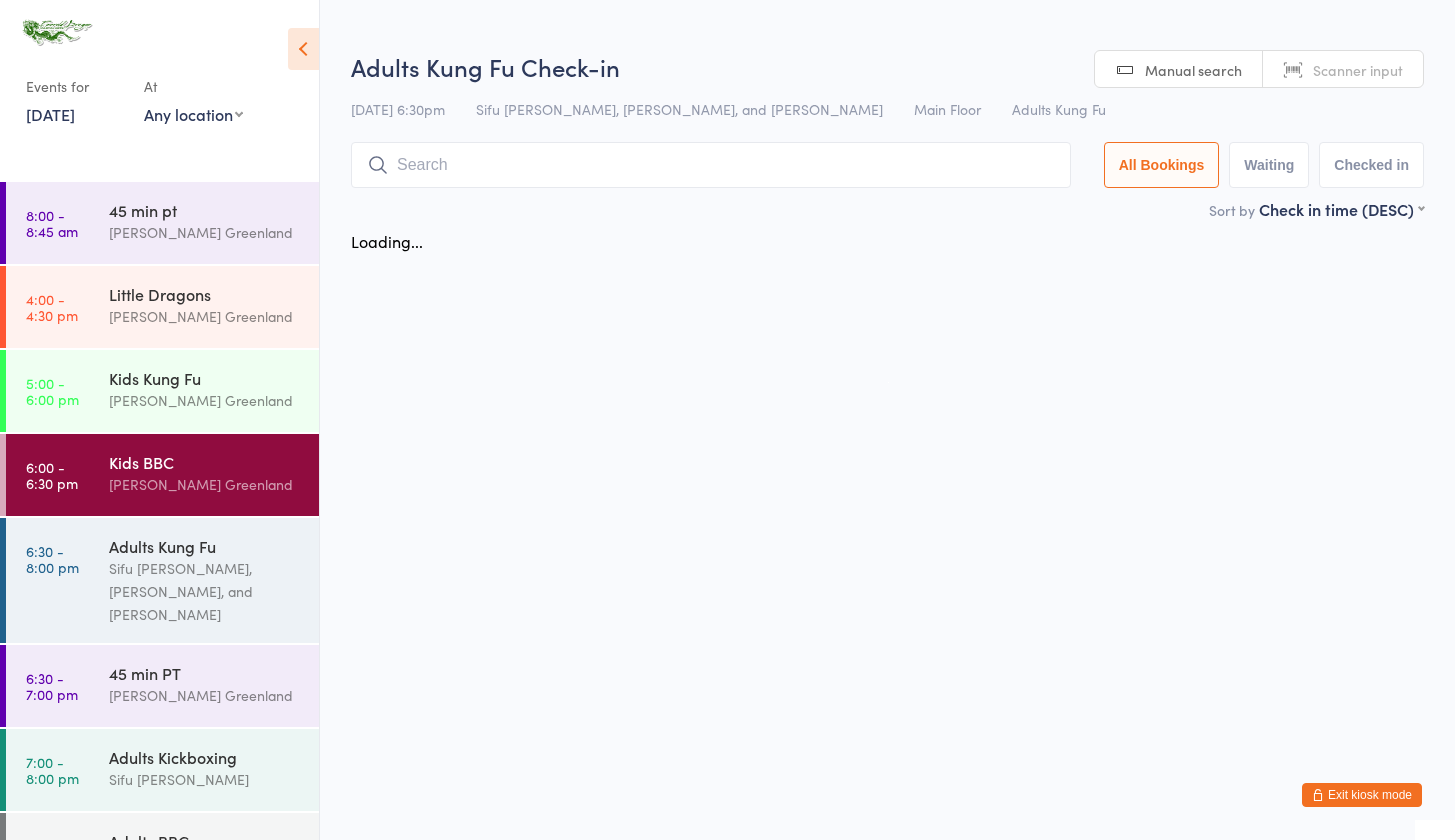 scroll, scrollTop: 0, scrollLeft: 0, axis: both 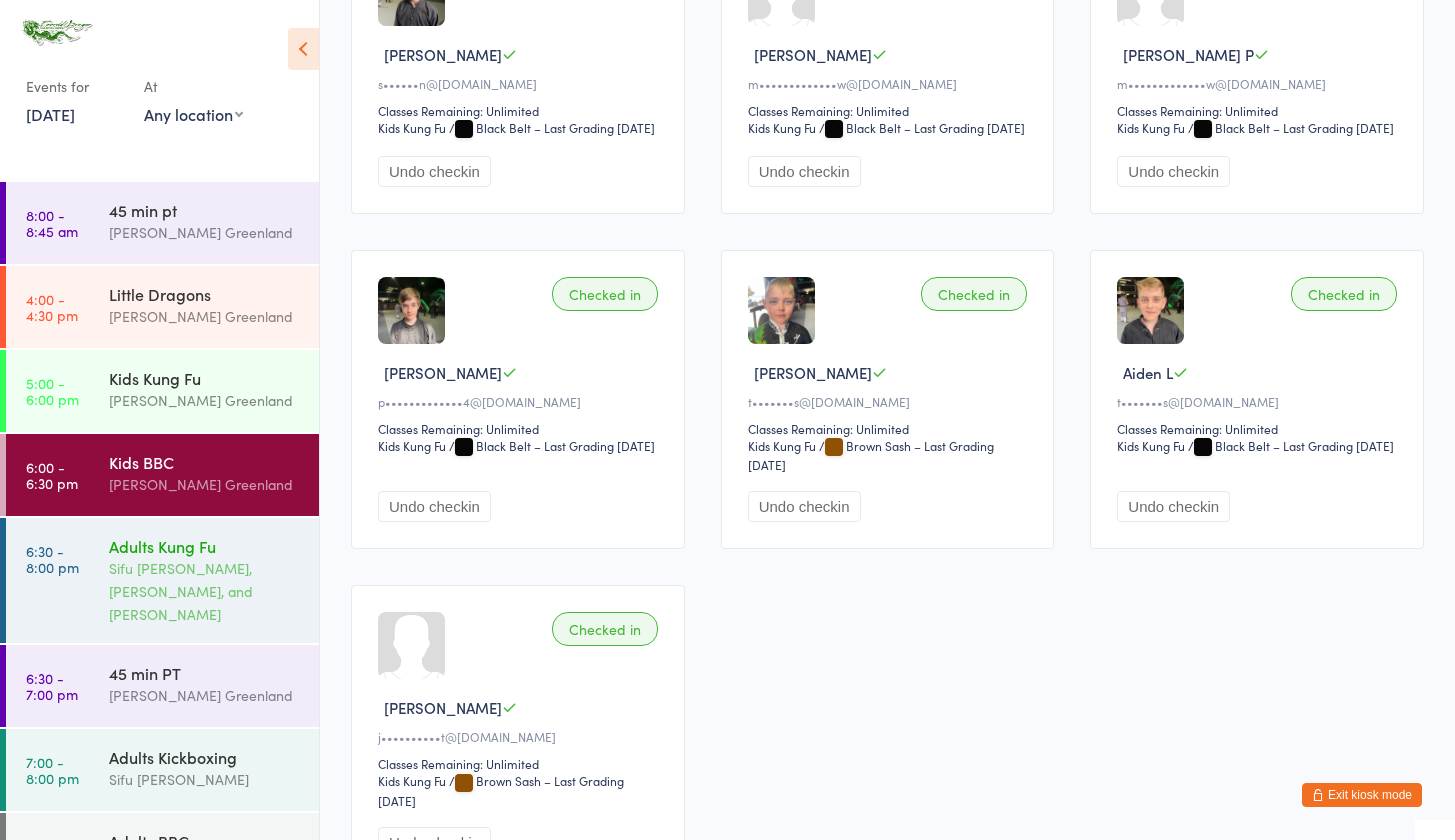 click on "Sifu [PERSON_NAME], [PERSON_NAME], and [PERSON_NAME]" at bounding box center (205, 591) 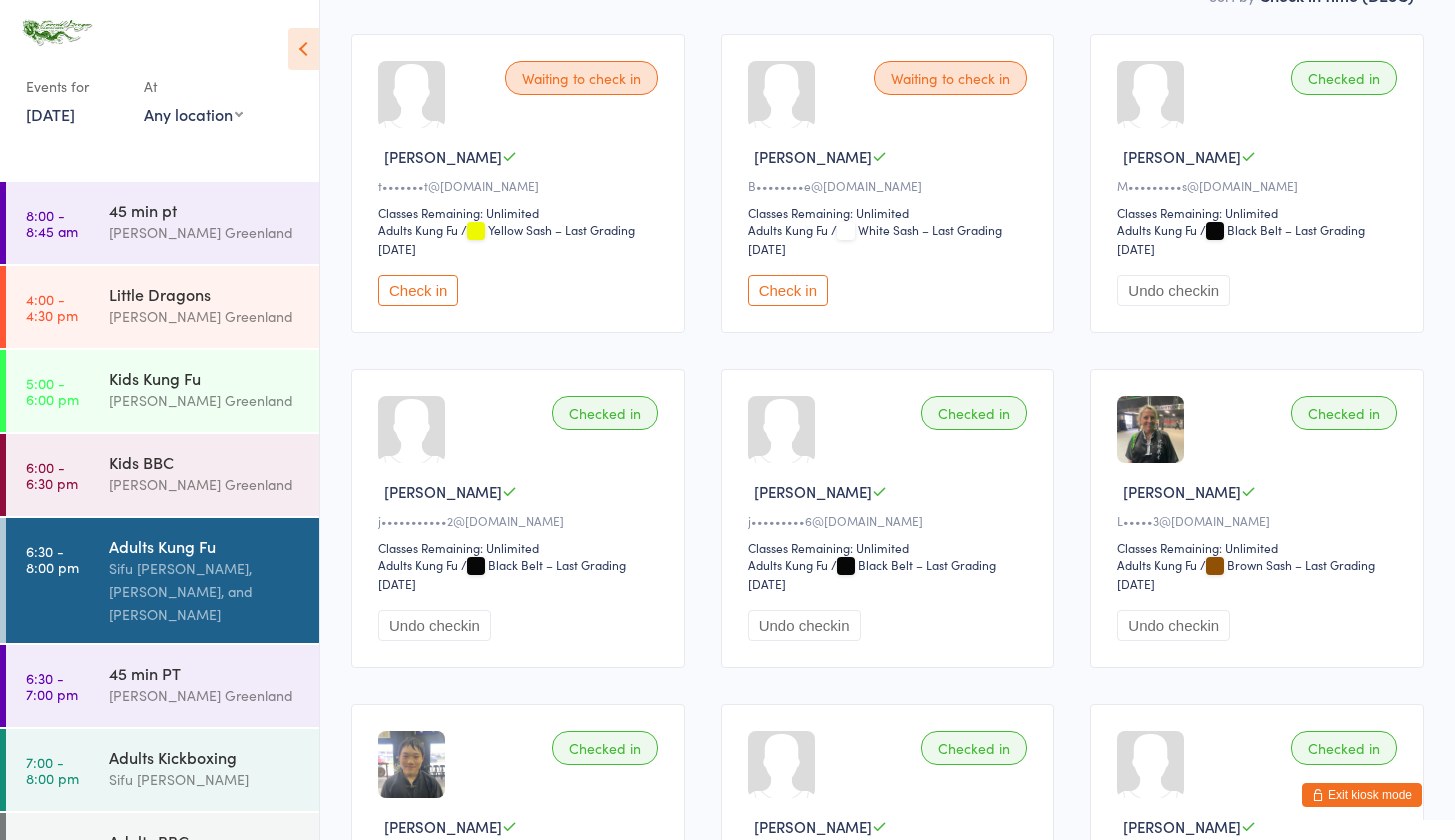 scroll, scrollTop: 0, scrollLeft: 0, axis: both 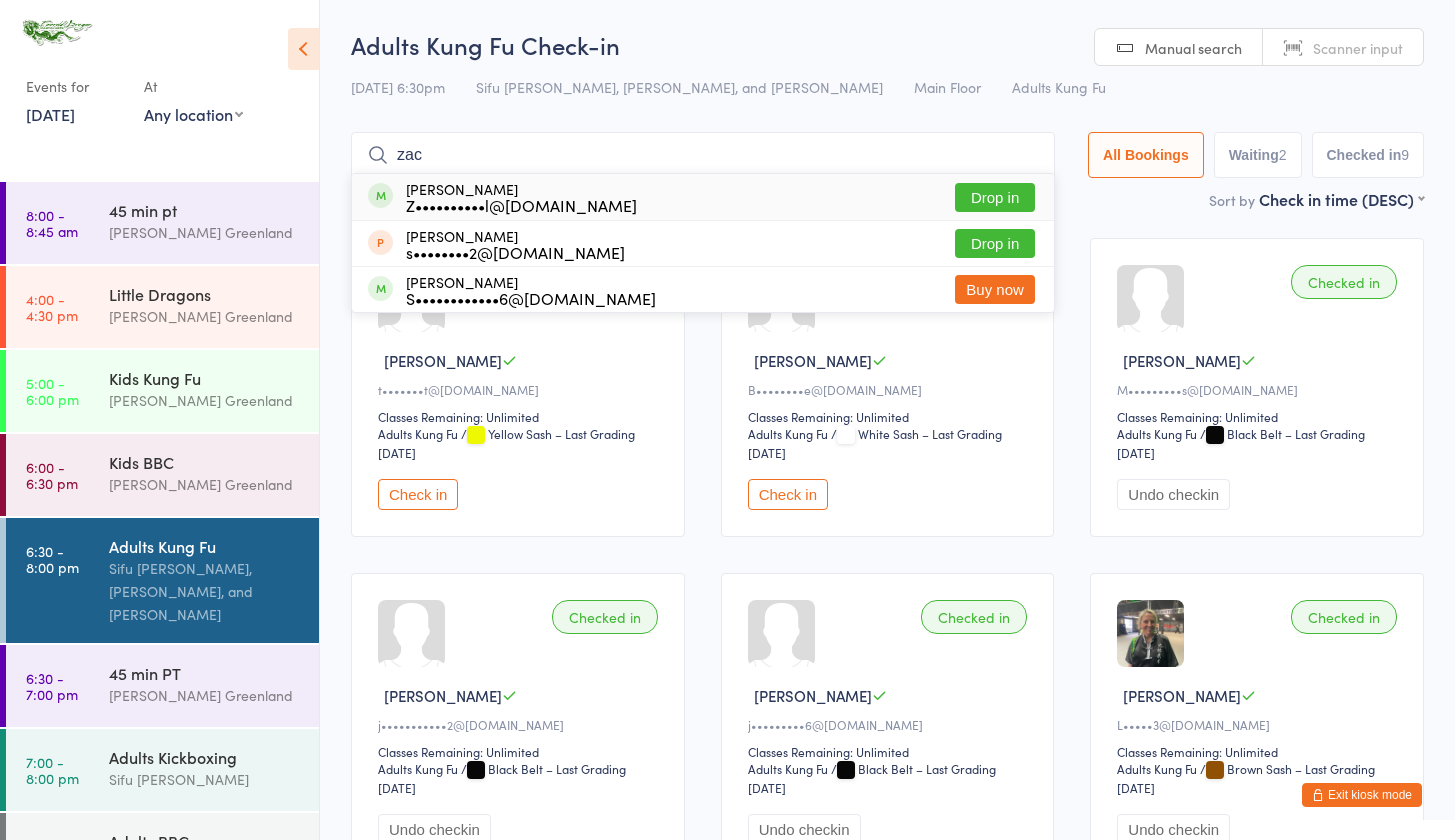 type on "zac" 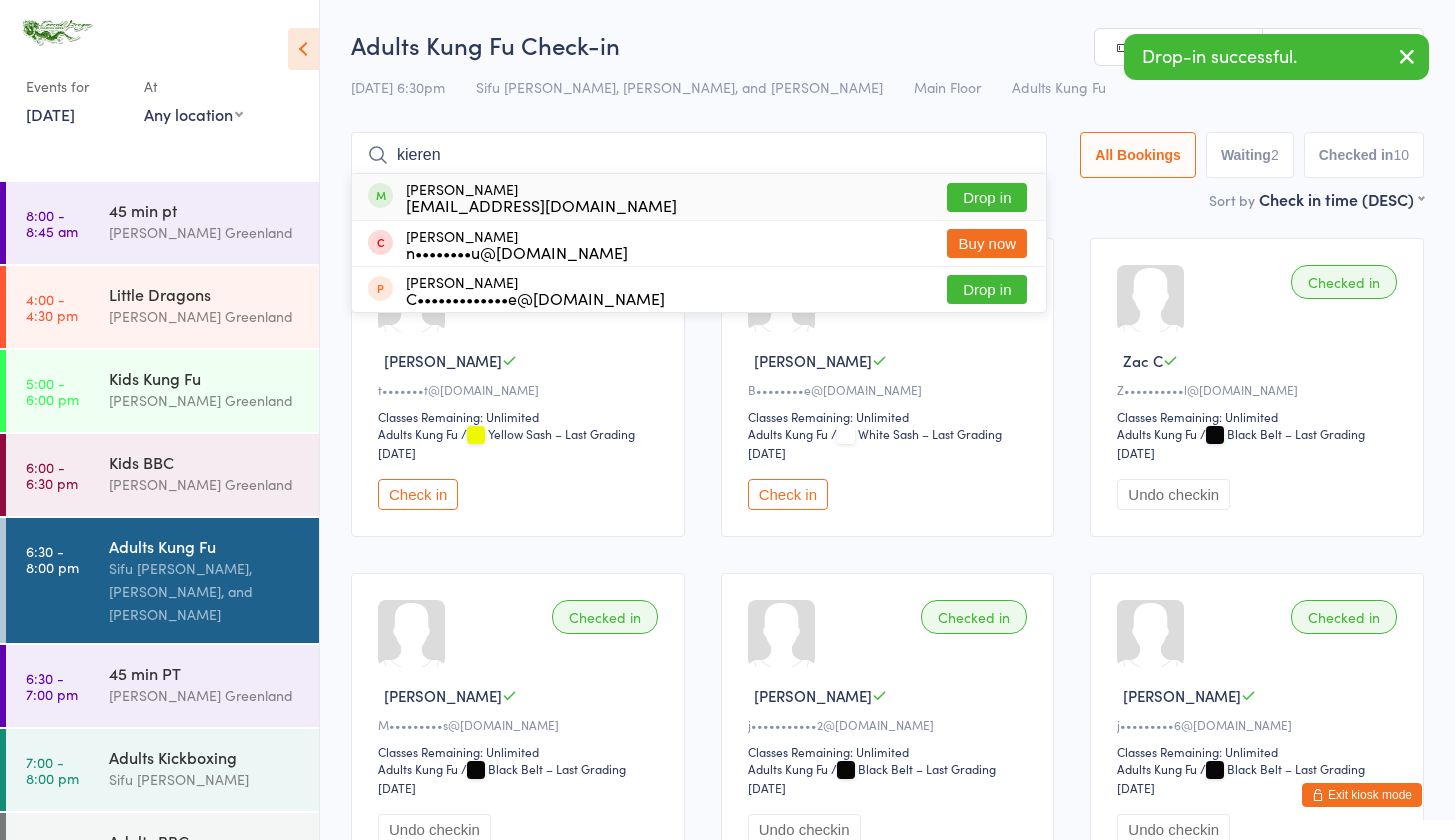 type on "kieren" 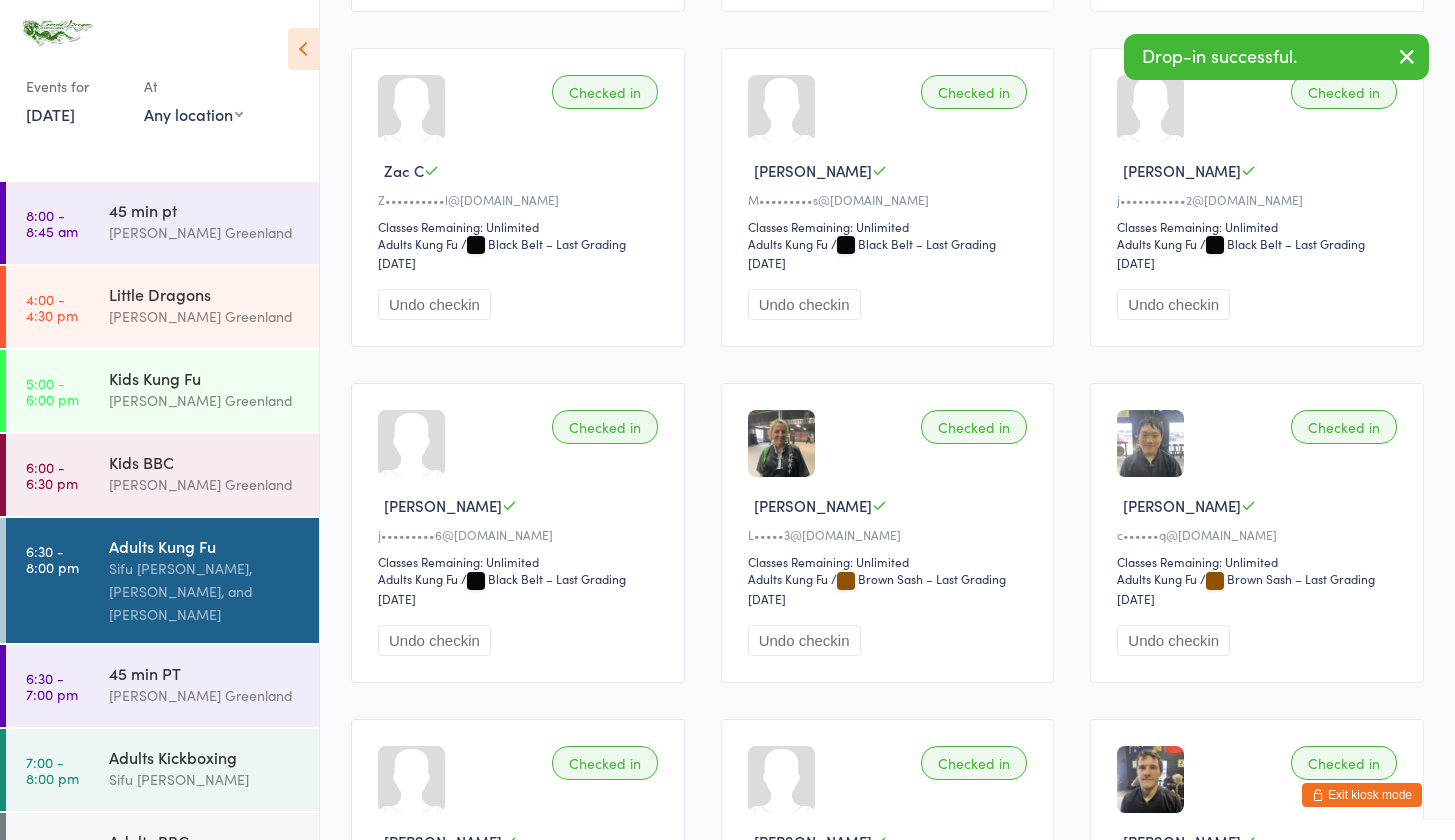 scroll, scrollTop: 0, scrollLeft: 0, axis: both 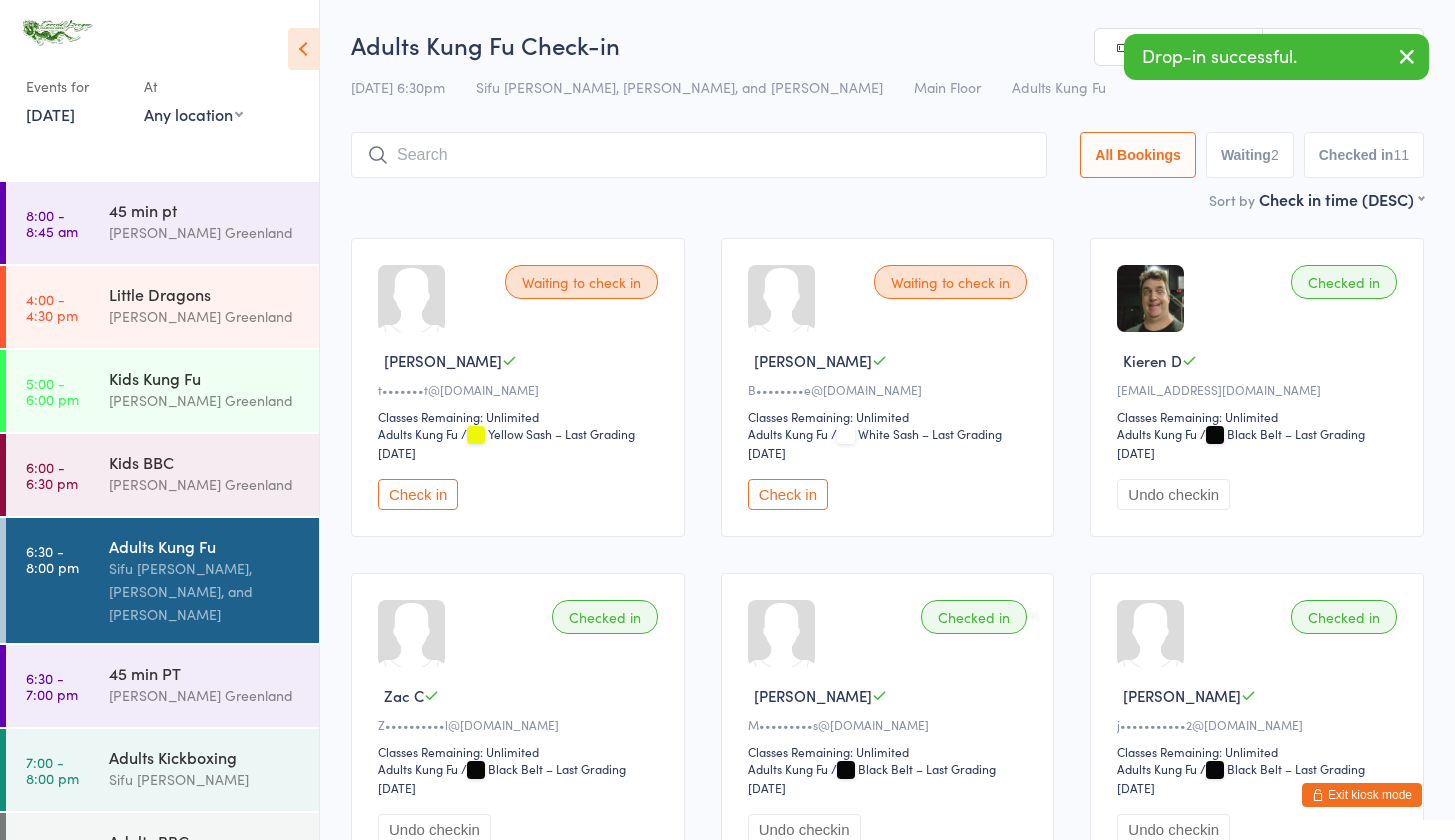 click at bounding box center (699, 155) 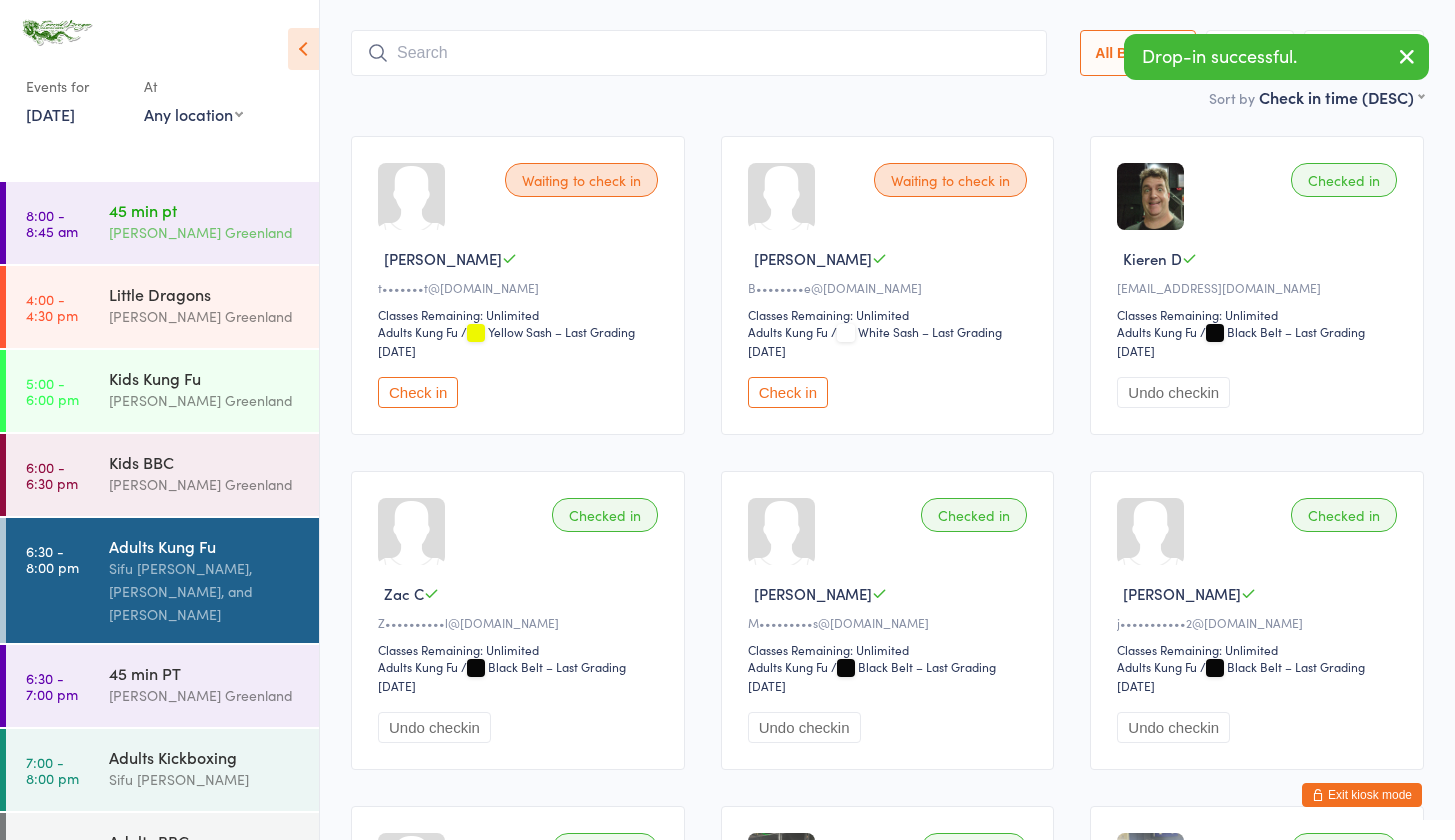 scroll, scrollTop: 132, scrollLeft: 0, axis: vertical 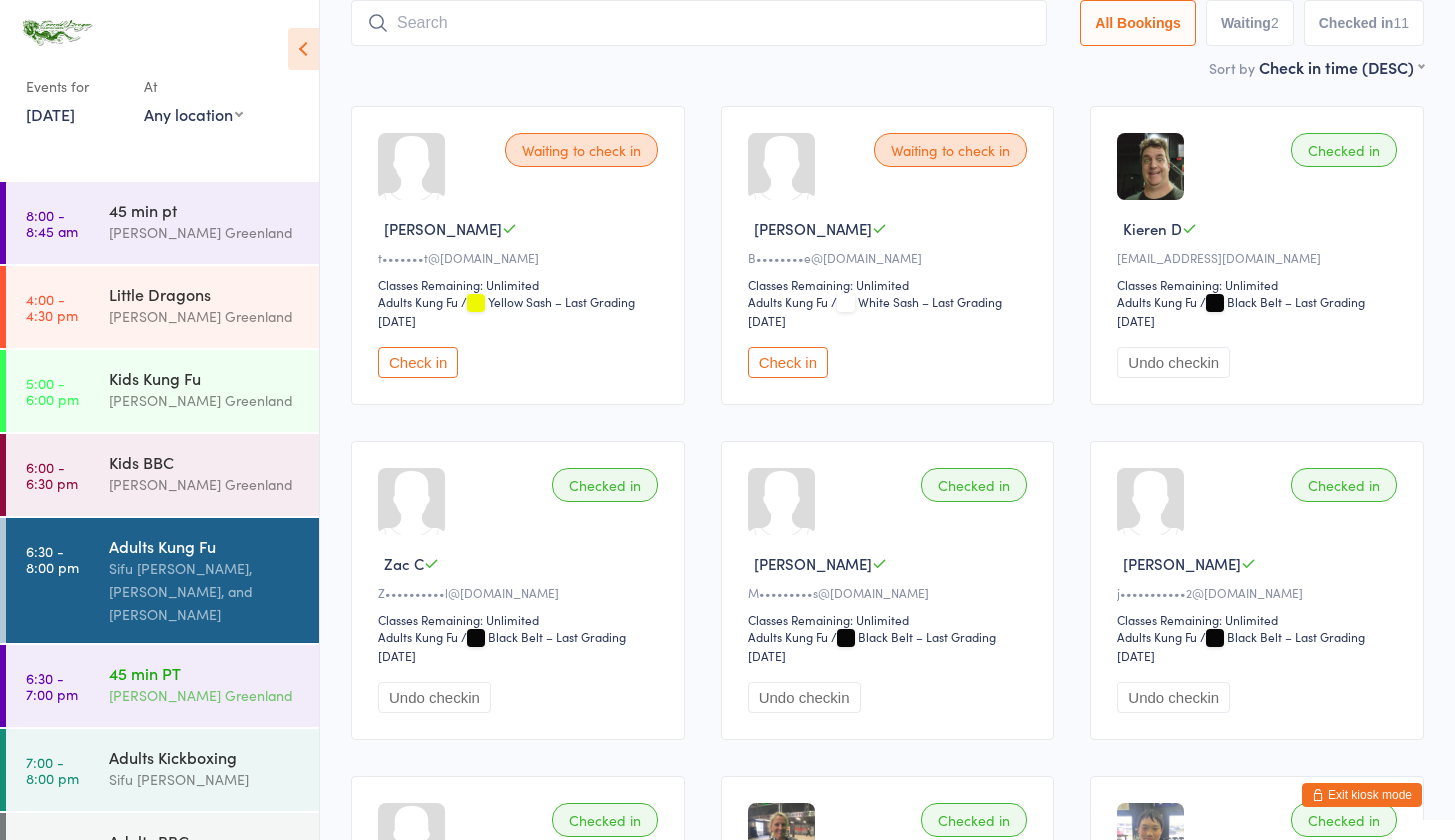 click on "Sifu Riley Greenland" at bounding box center [205, 695] 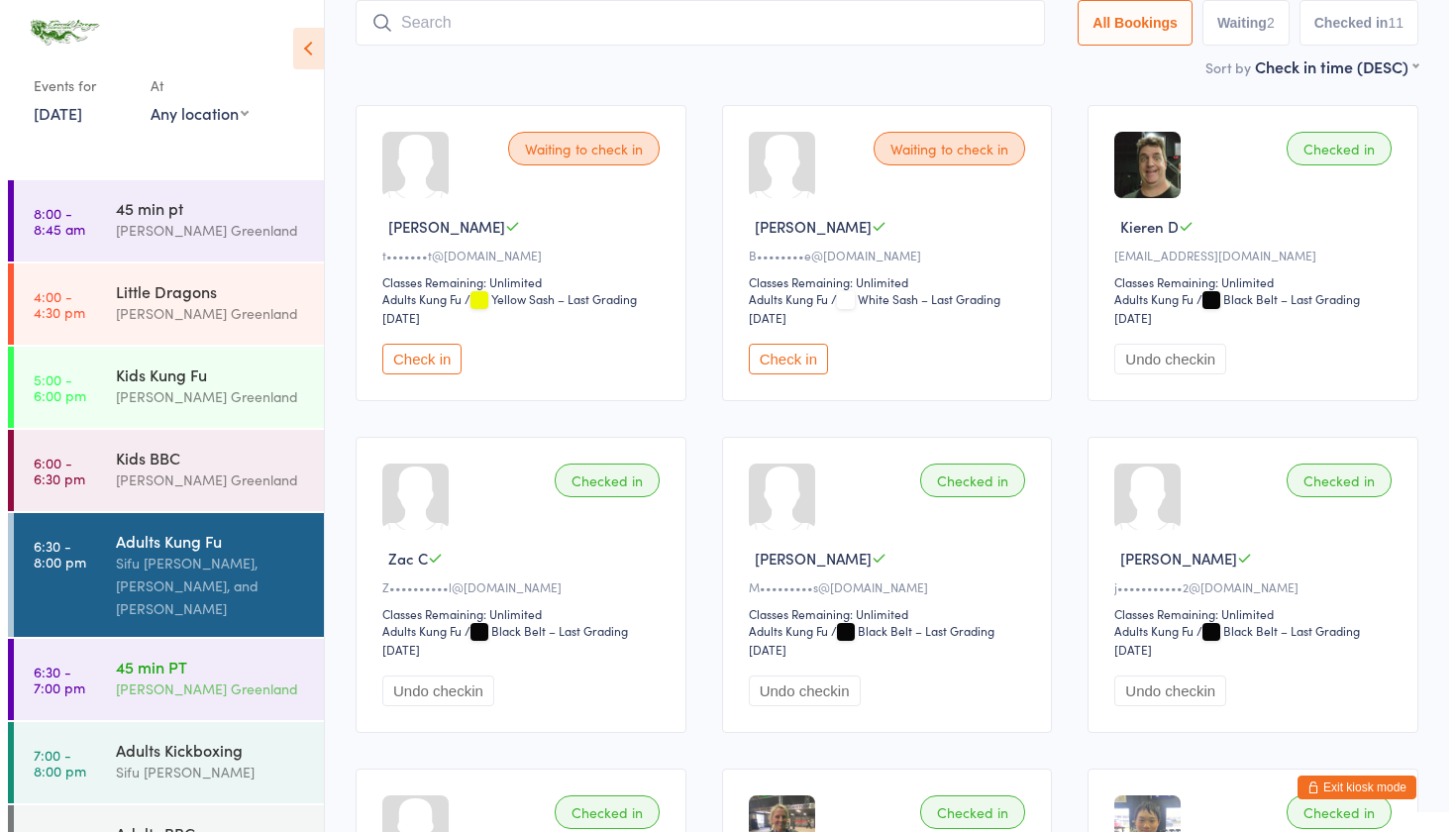 scroll, scrollTop: 0, scrollLeft: 0, axis: both 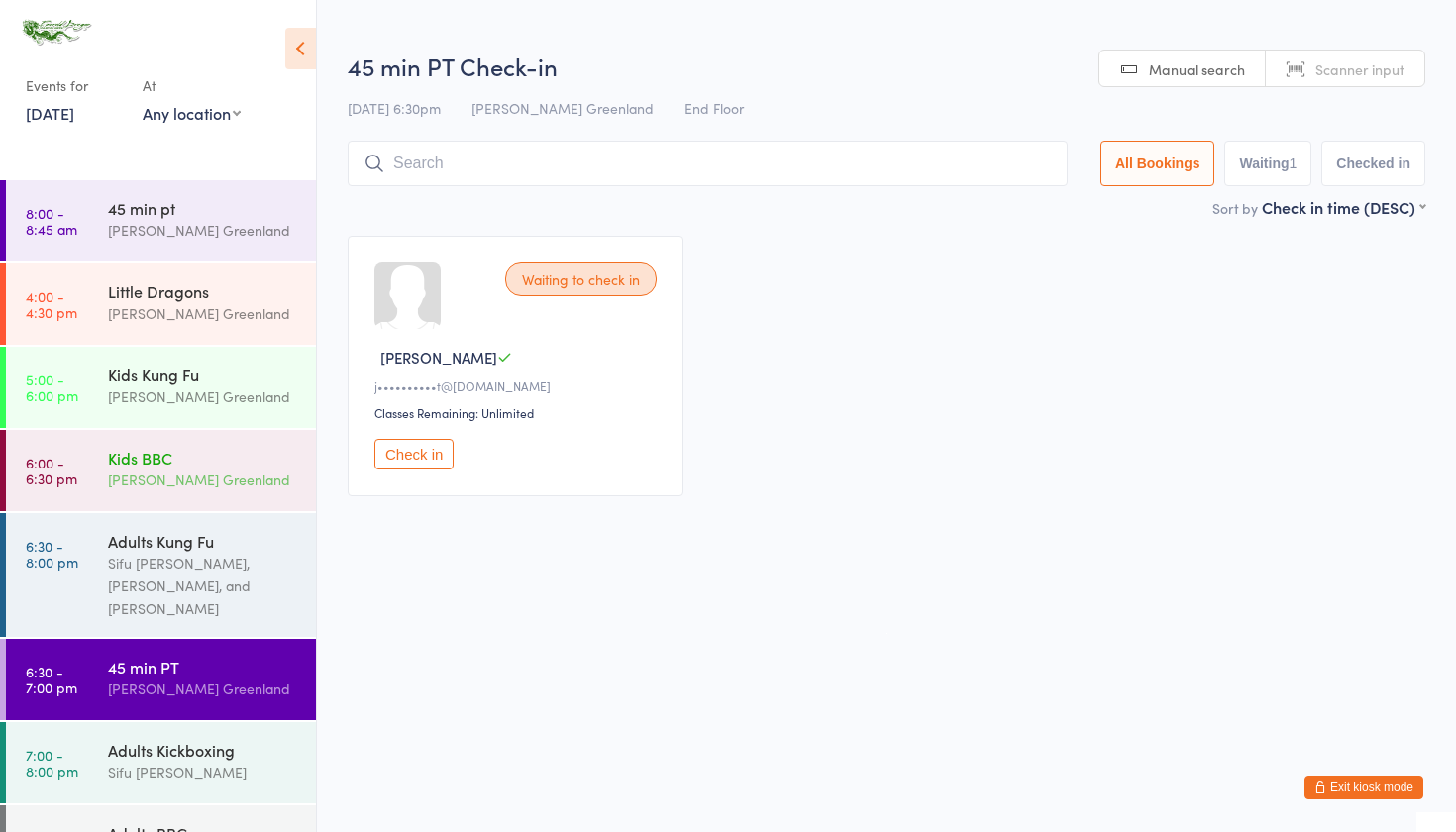 click on "Kids BBC" at bounding box center [203, 458] 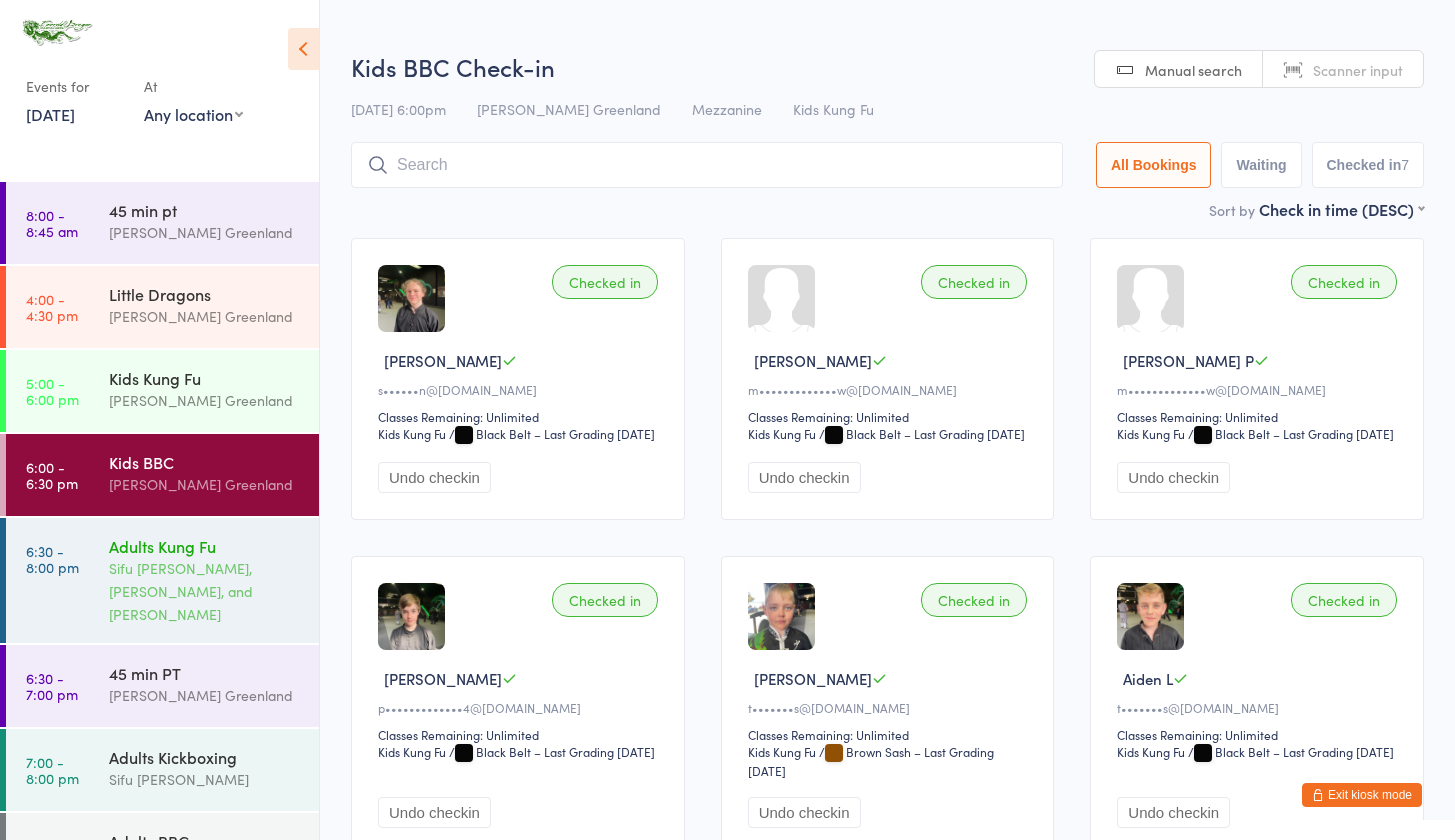 click on "Adults Kung Fu Sifu David Greenland, Sifu Josh Scott, and Sifu Kieren Dowding" at bounding box center [214, 580] 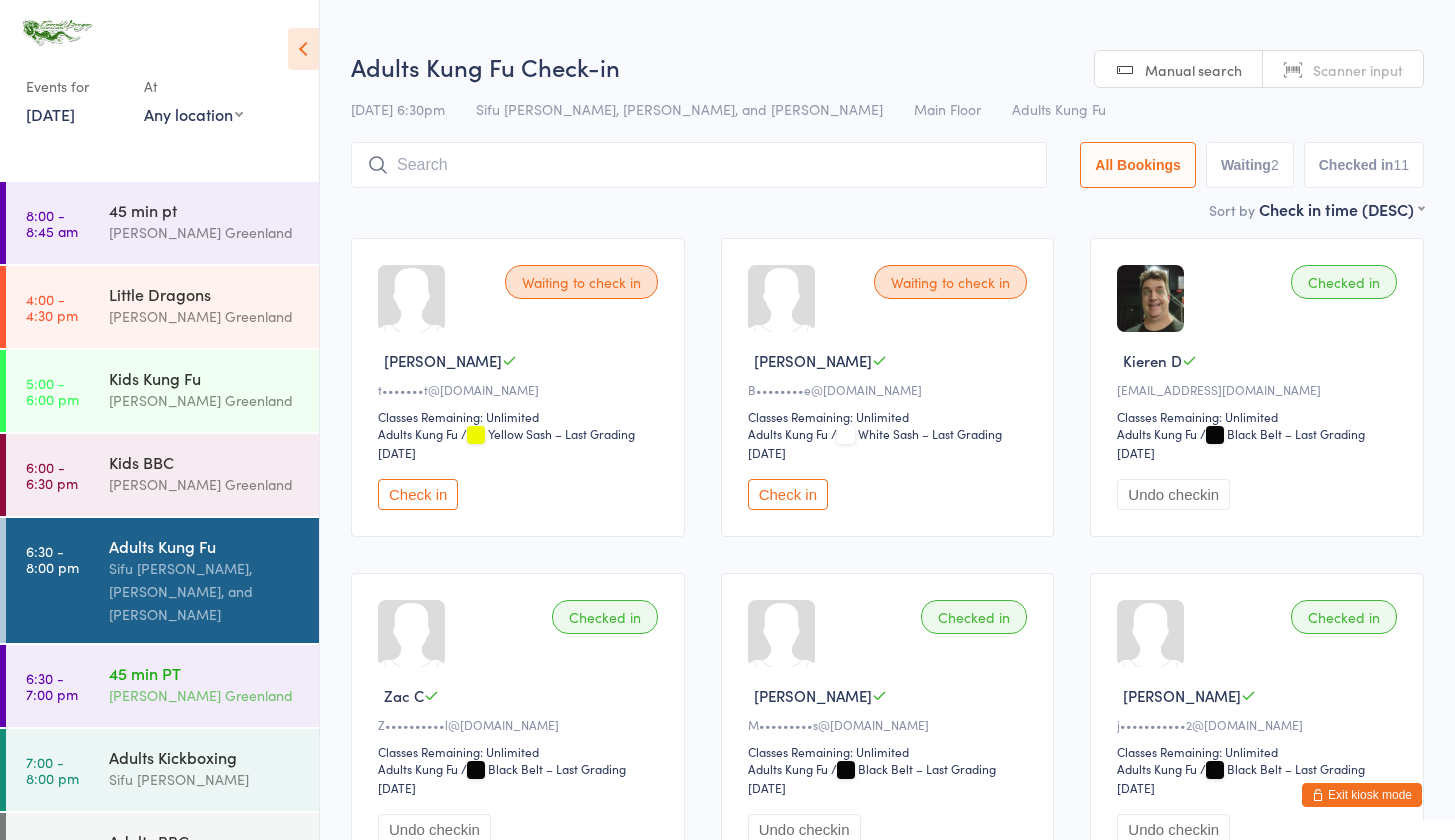 click on "Sifu Riley Greenland" at bounding box center (205, 695) 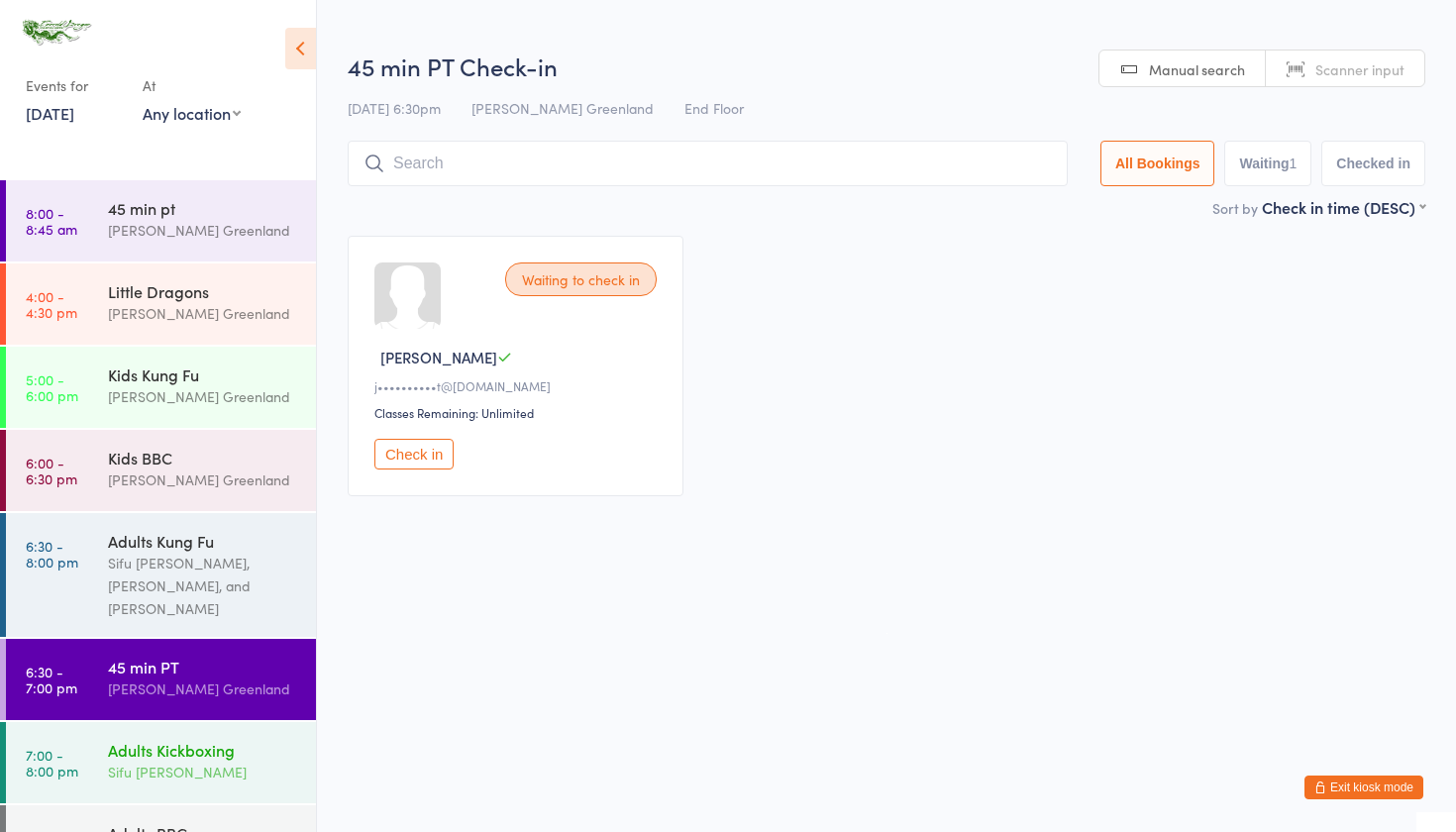 click on "Adults Kickboxing" at bounding box center (203, 750) 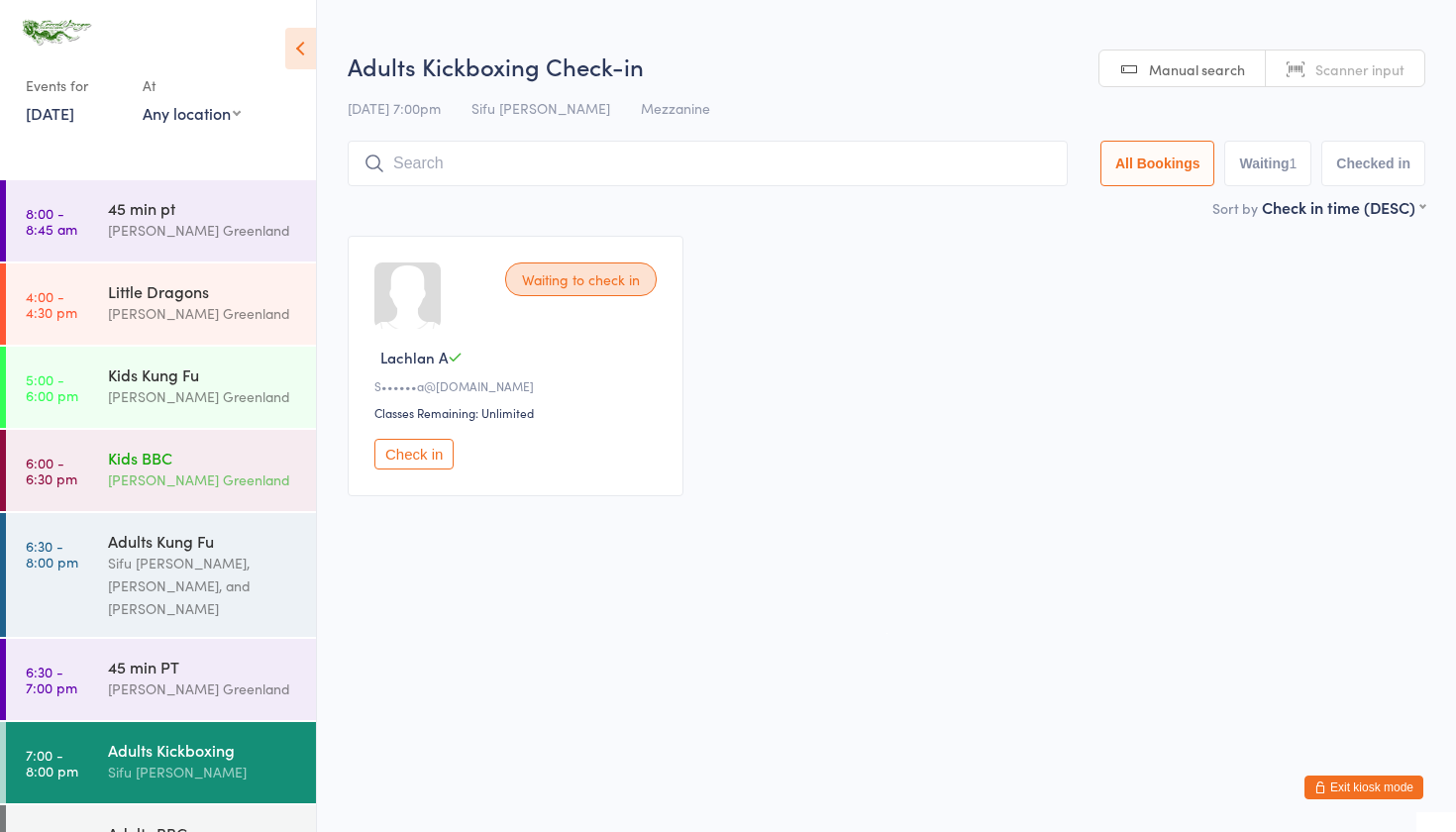 scroll, scrollTop: 56, scrollLeft: 0, axis: vertical 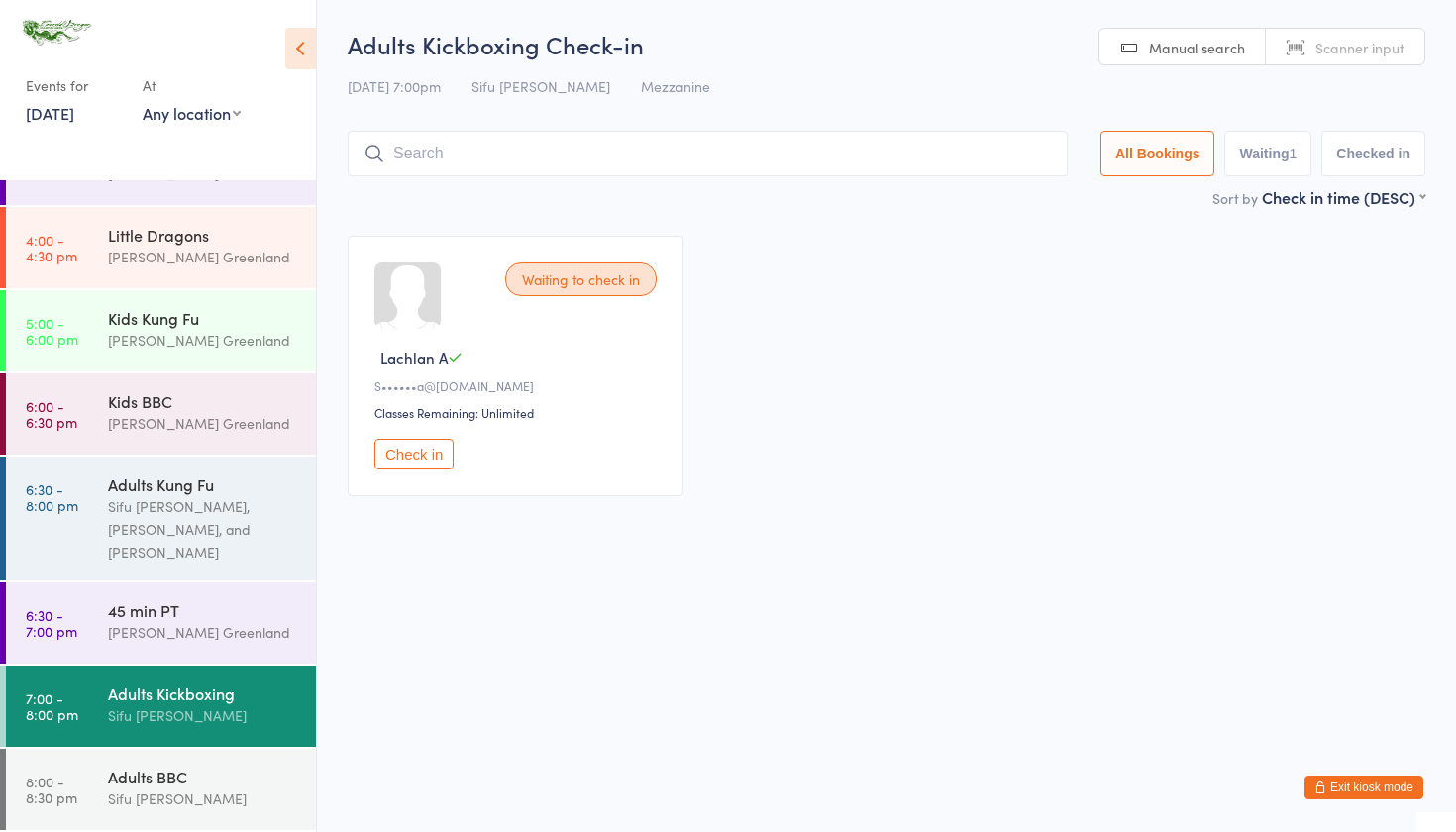 click on "Check in" at bounding box center (414, 454) 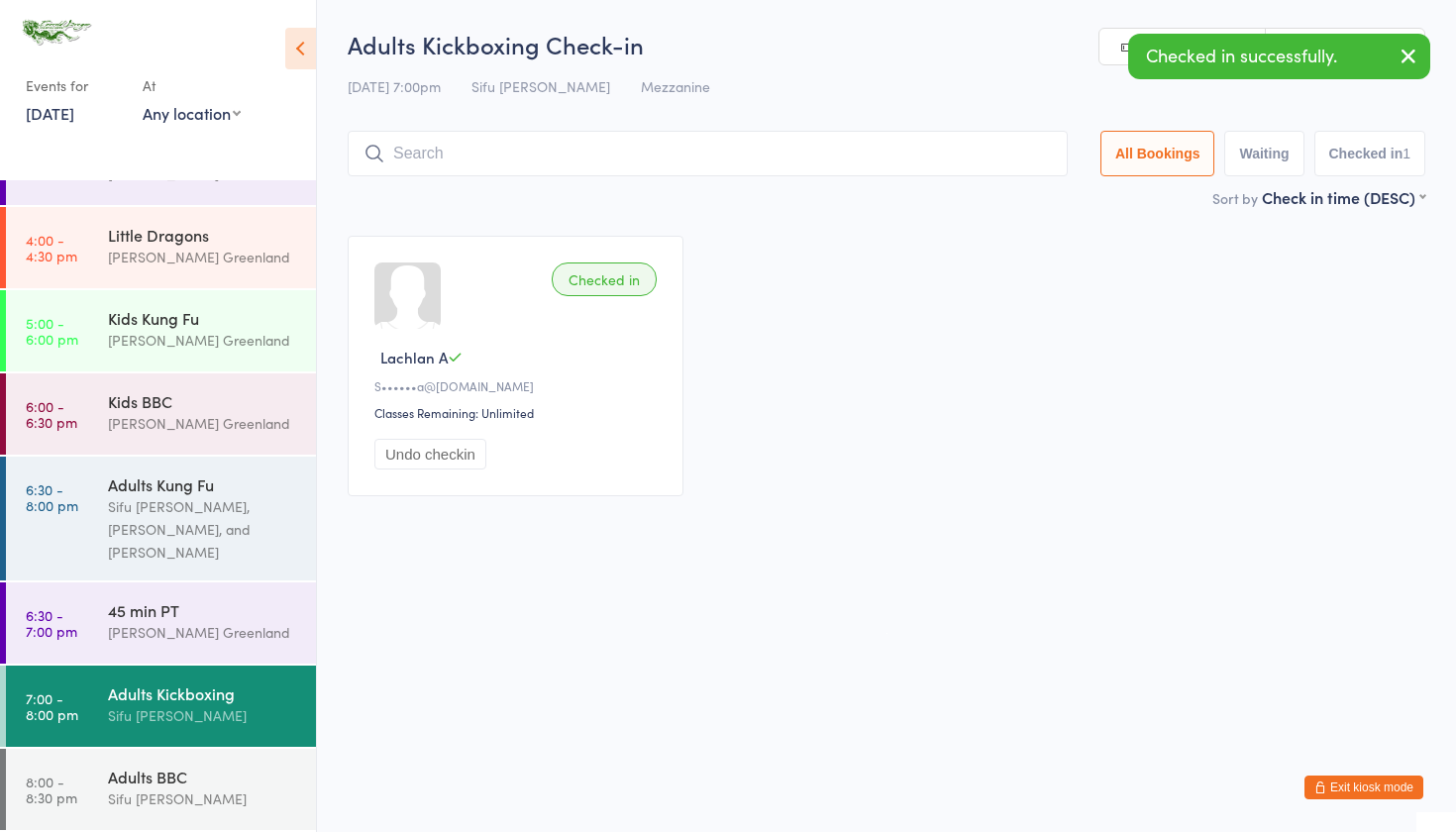 click on "You have now entered Kiosk Mode. Members will be able to check themselves in using the search field below. Click "Exit kiosk mode" below to exit Kiosk Mode at any time. Checked in successfully. Events for 10 Jul, 2025 10 Jul, 2025
July 2025
Sun Mon Tue Wed Thu Fri Sat
27
29
30
01
02
03
04
05
28
06
07
08
09
10
11
12
29
13
14
15
16
17
18
19
30
20
21
22
23
24
25
26 31" at bounding box center [728, 416] 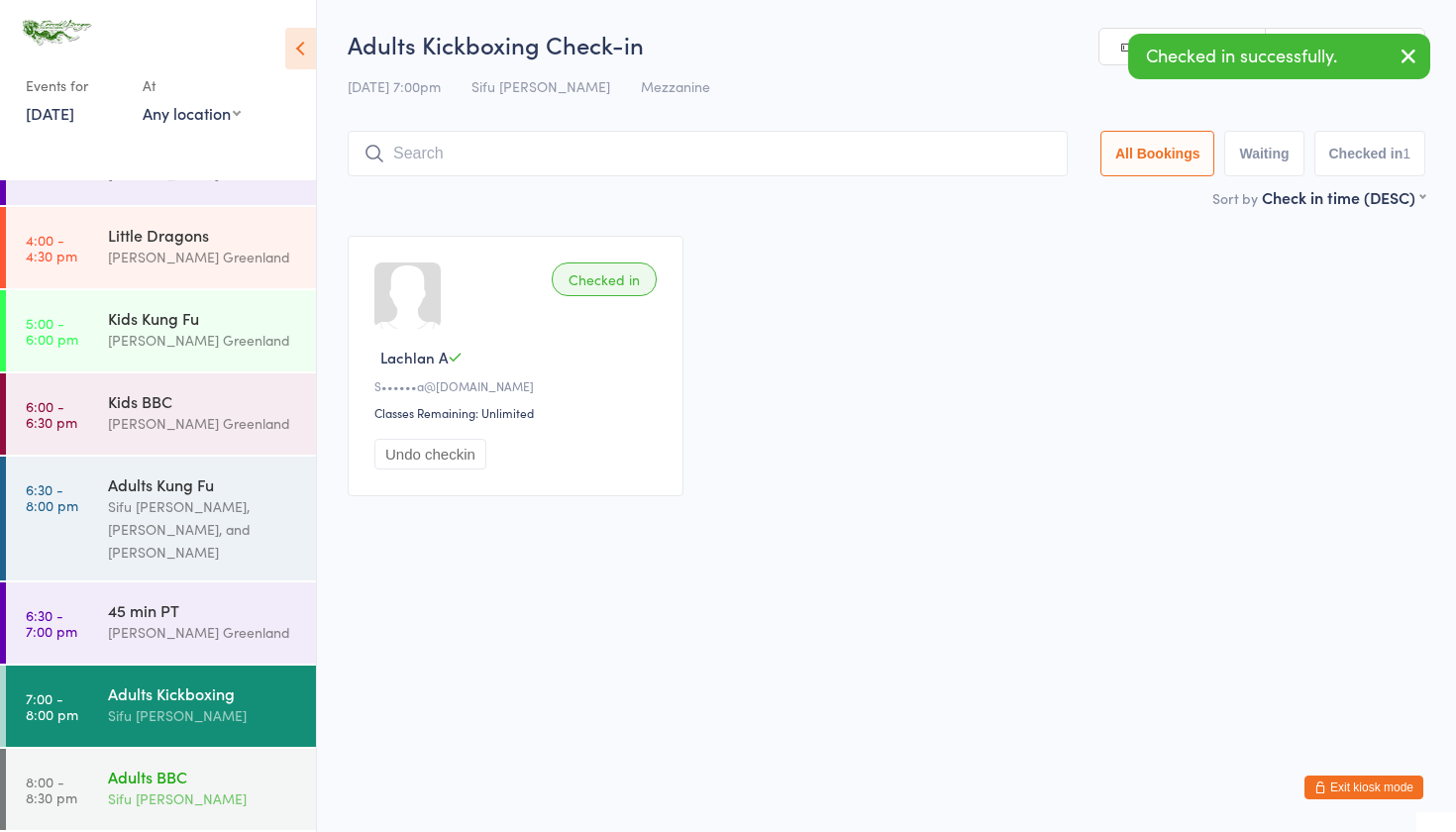 click on "Adults BBC" at bounding box center [203, 777] 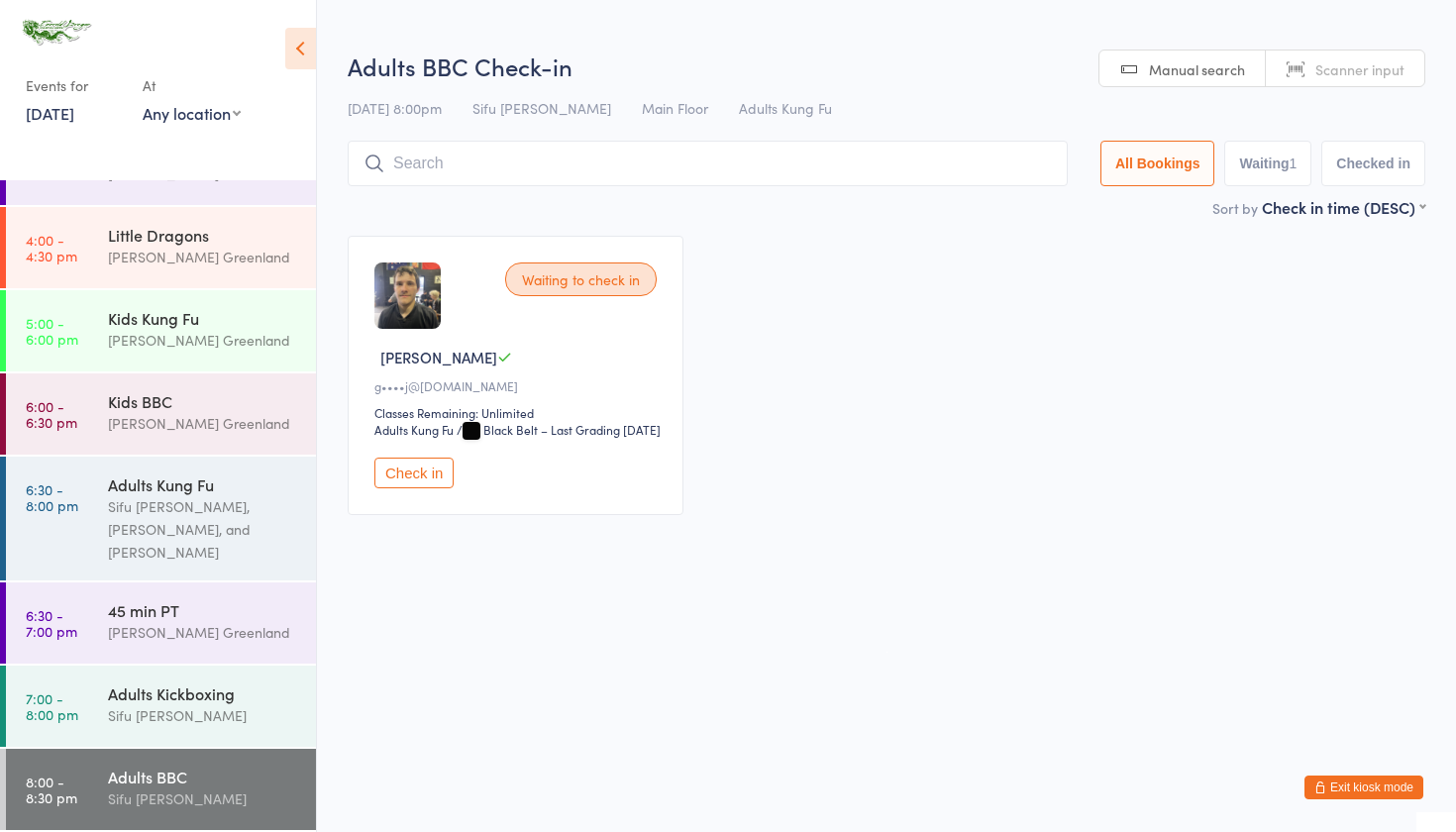 click on "Check in" at bounding box center (414, 472) 